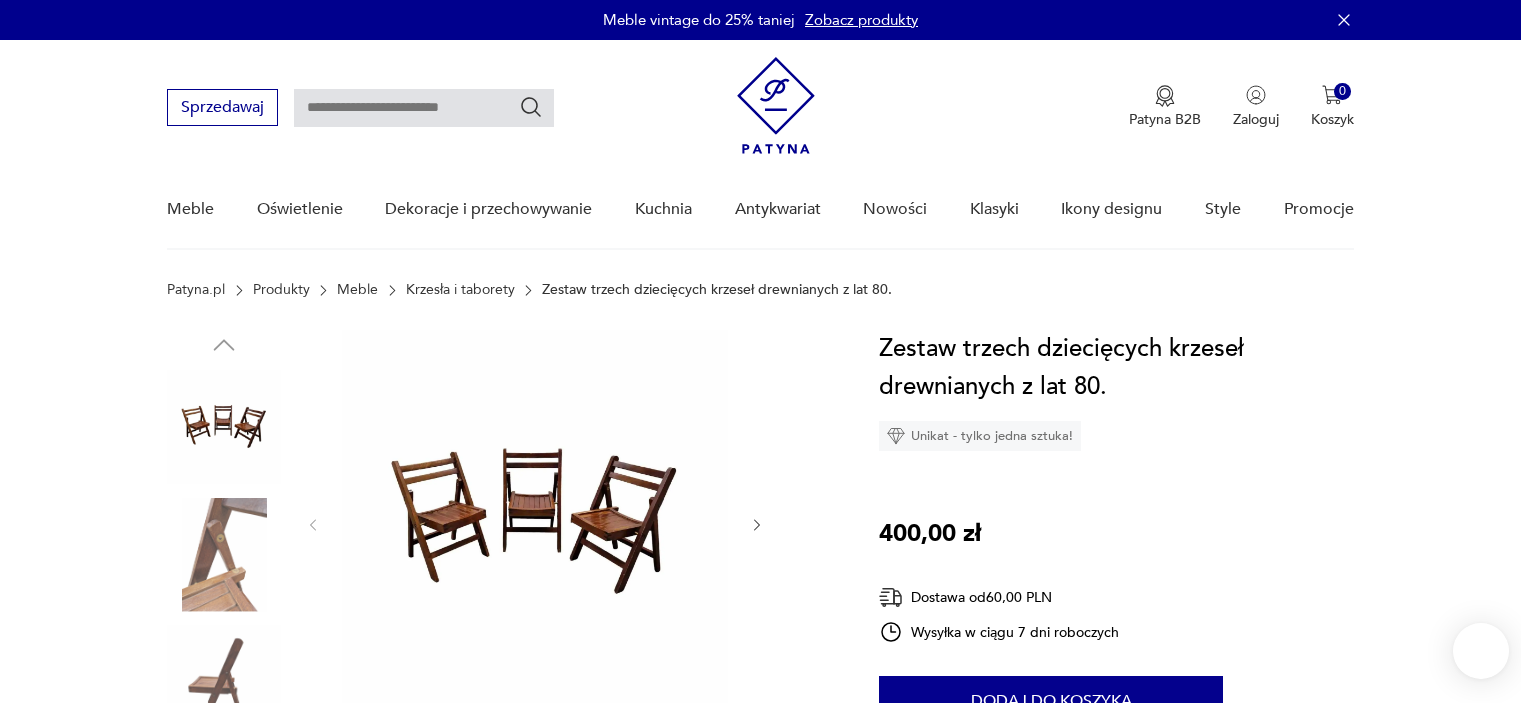 scroll, scrollTop: 0, scrollLeft: 0, axis: both 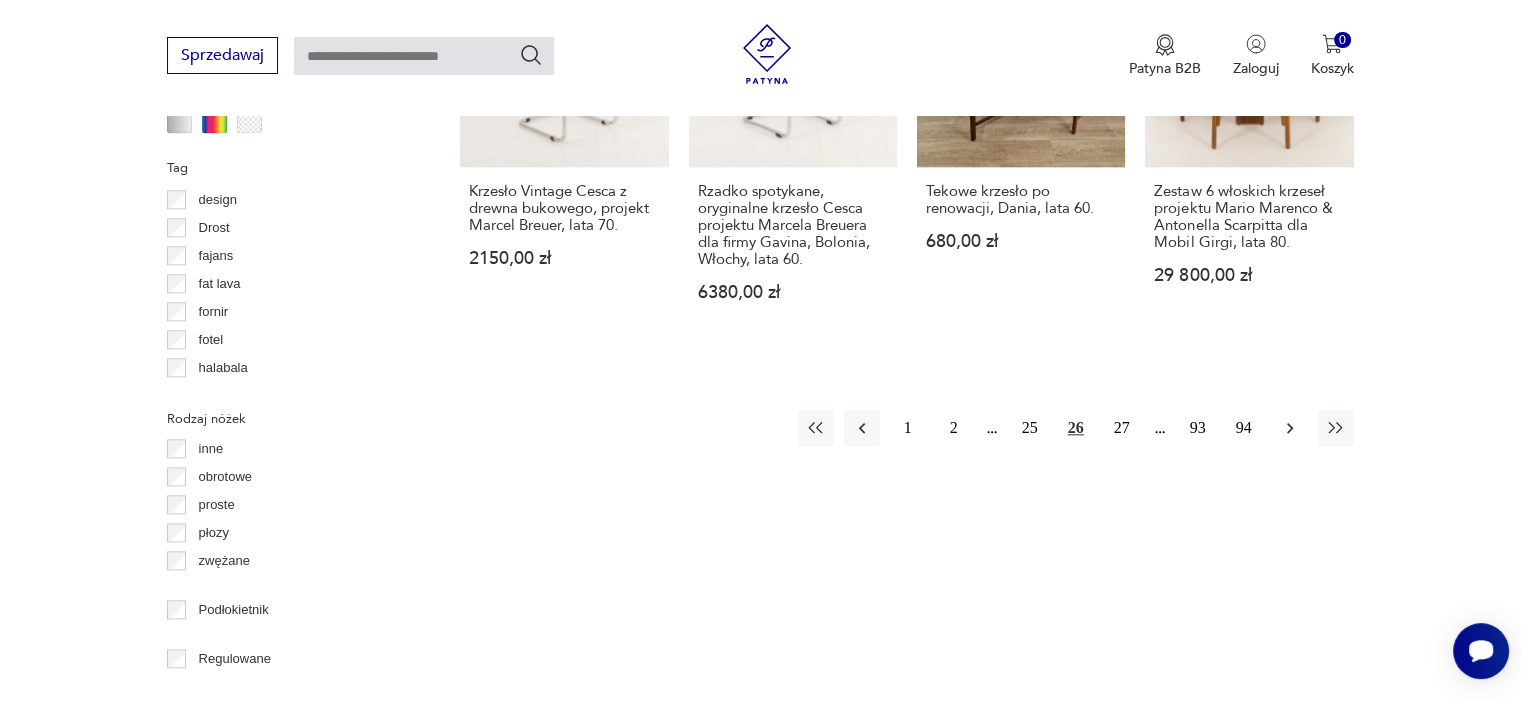 click 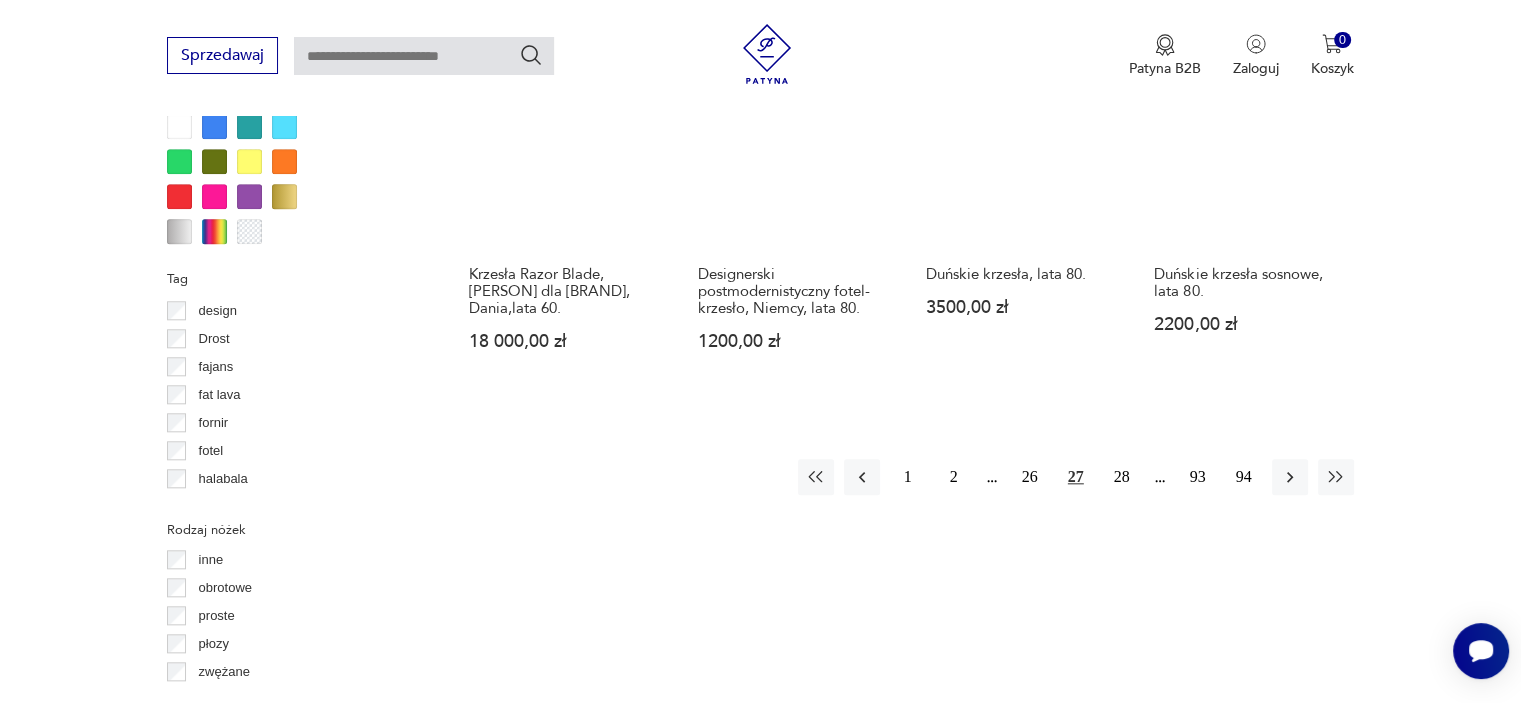 scroll, scrollTop: 2005, scrollLeft: 0, axis: vertical 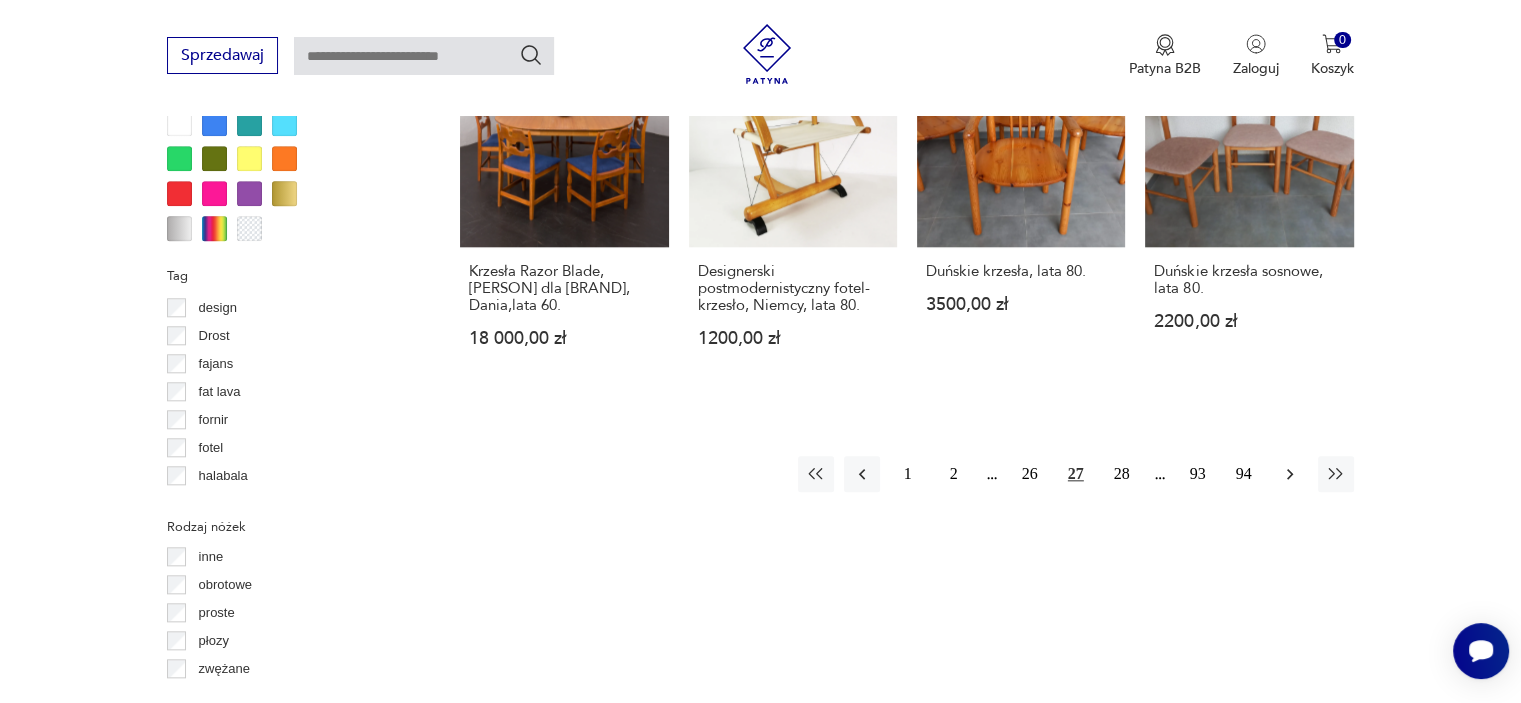 click 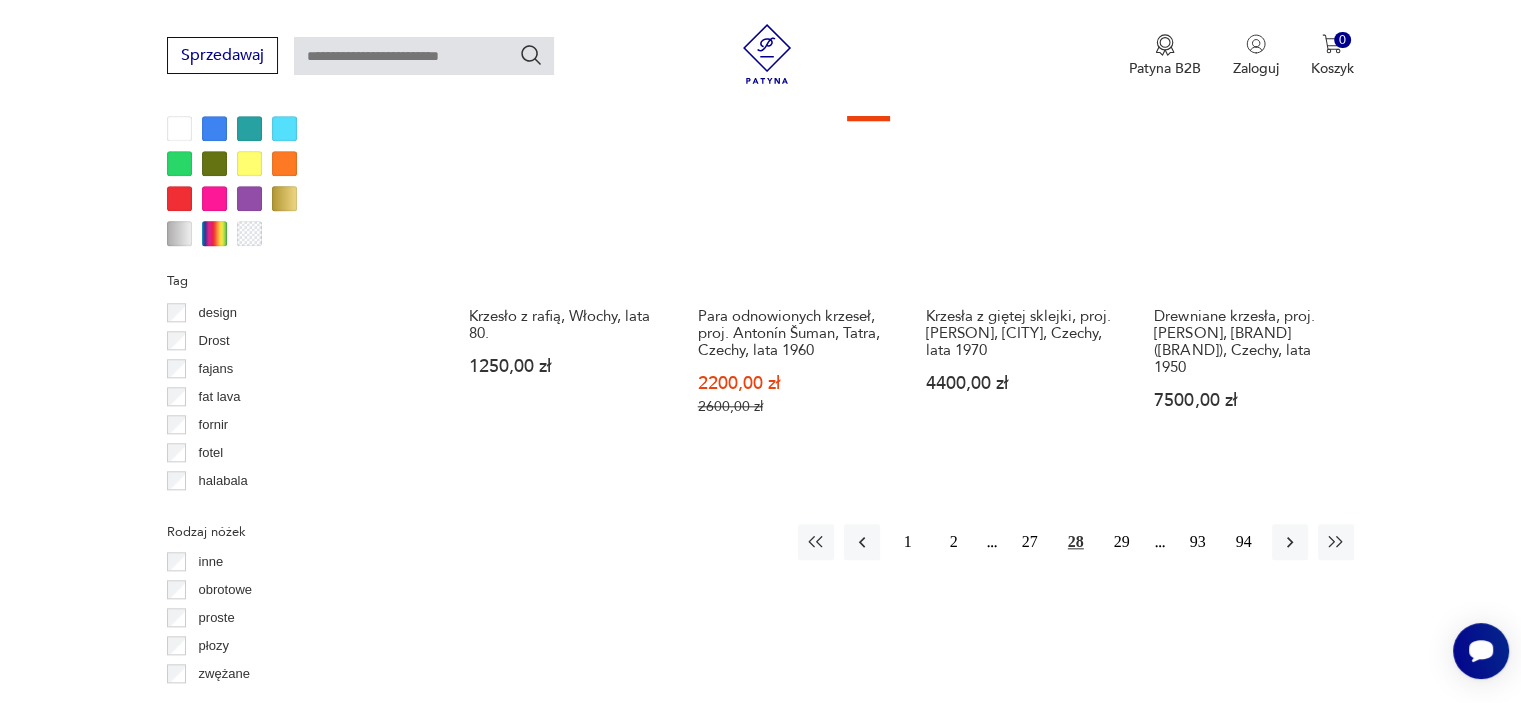 scroll, scrollTop: 2005, scrollLeft: 0, axis: vertical 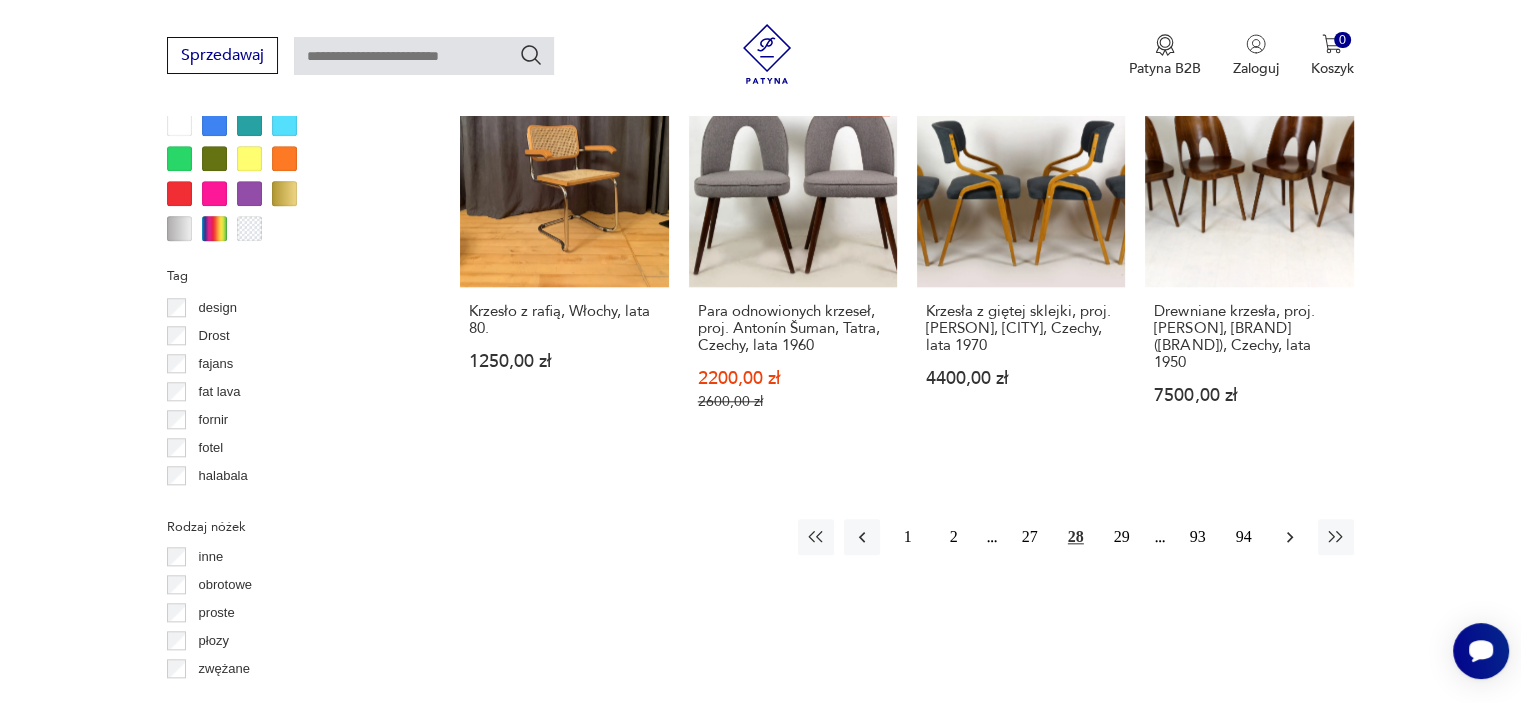 click 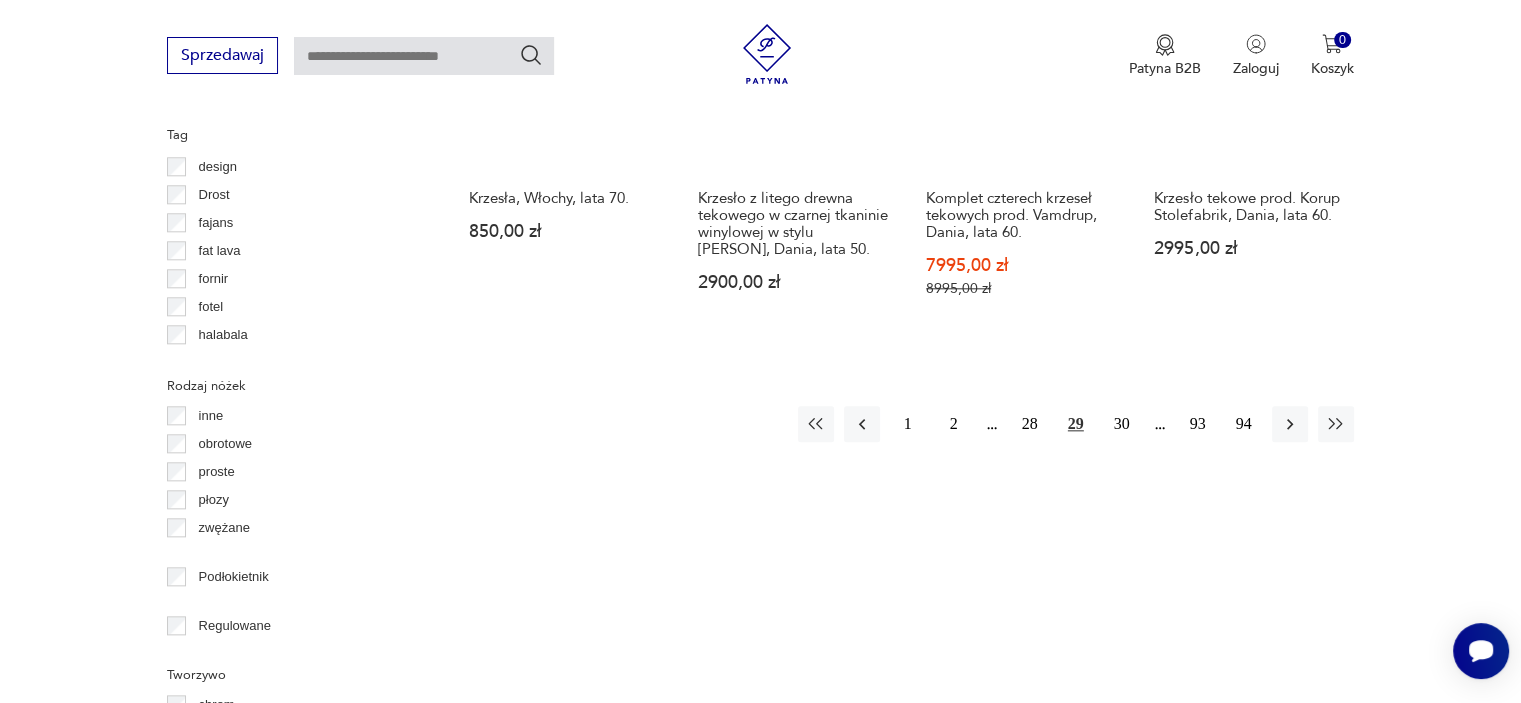 scroll, scrollTop: 2155, scrollLeft: 0, axis: vertical 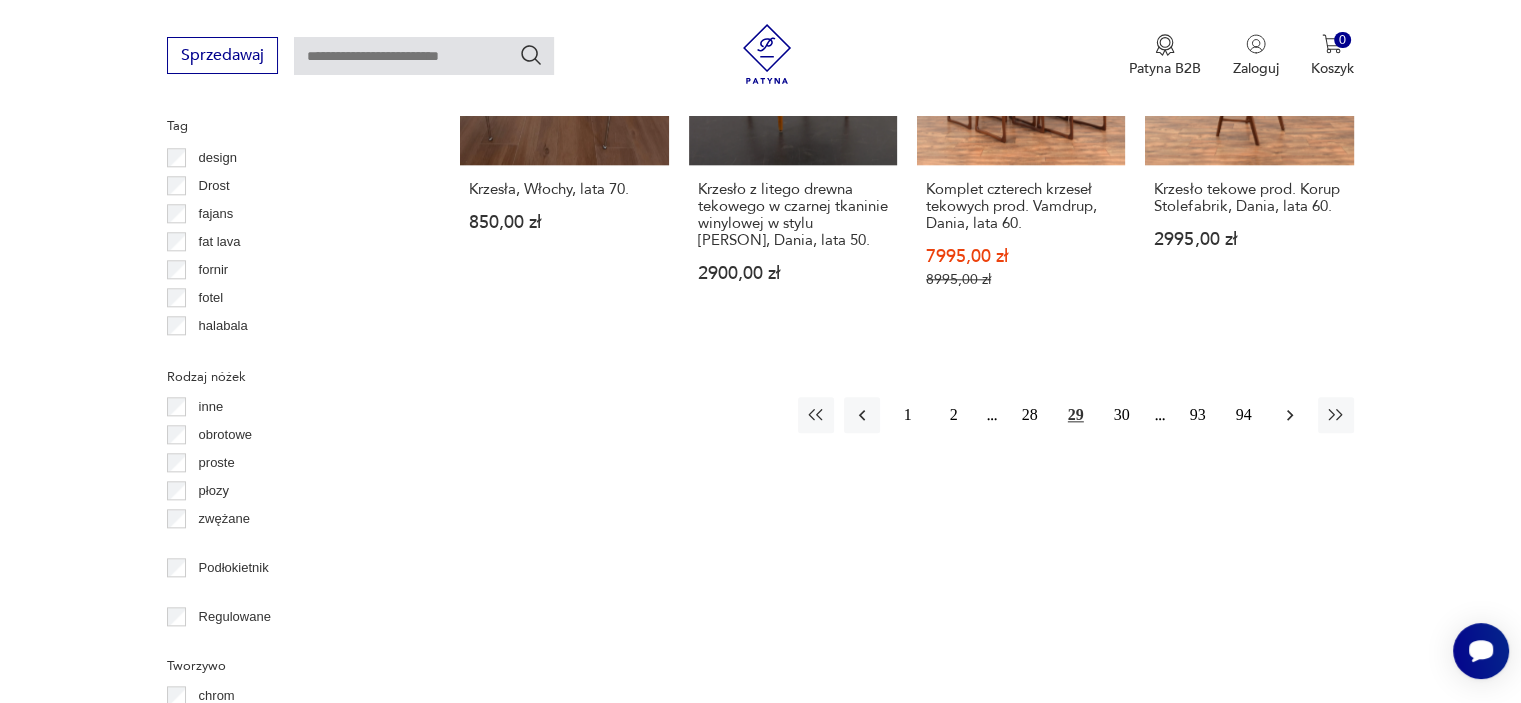 click 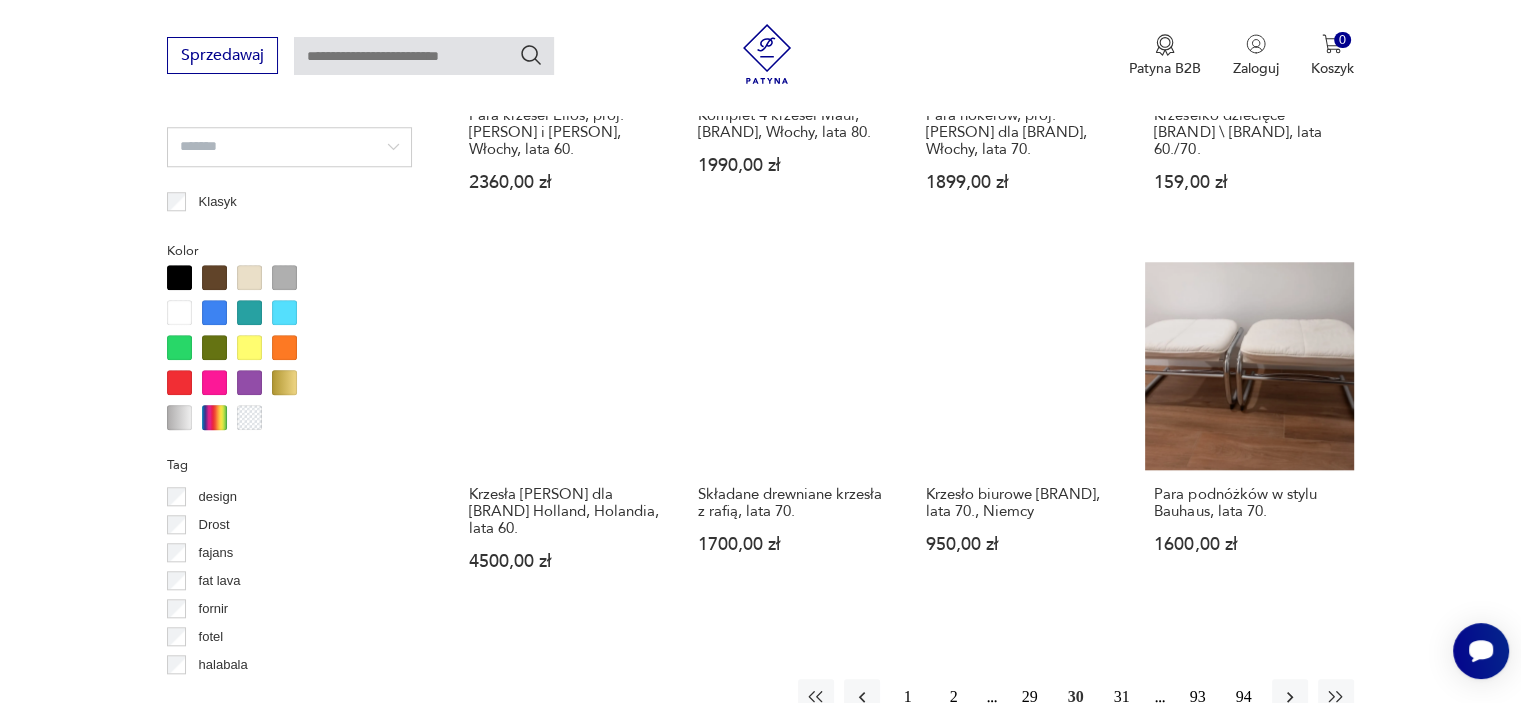 scroll, scrollTop: 1830, scrollLeft: 0, axis: vertical 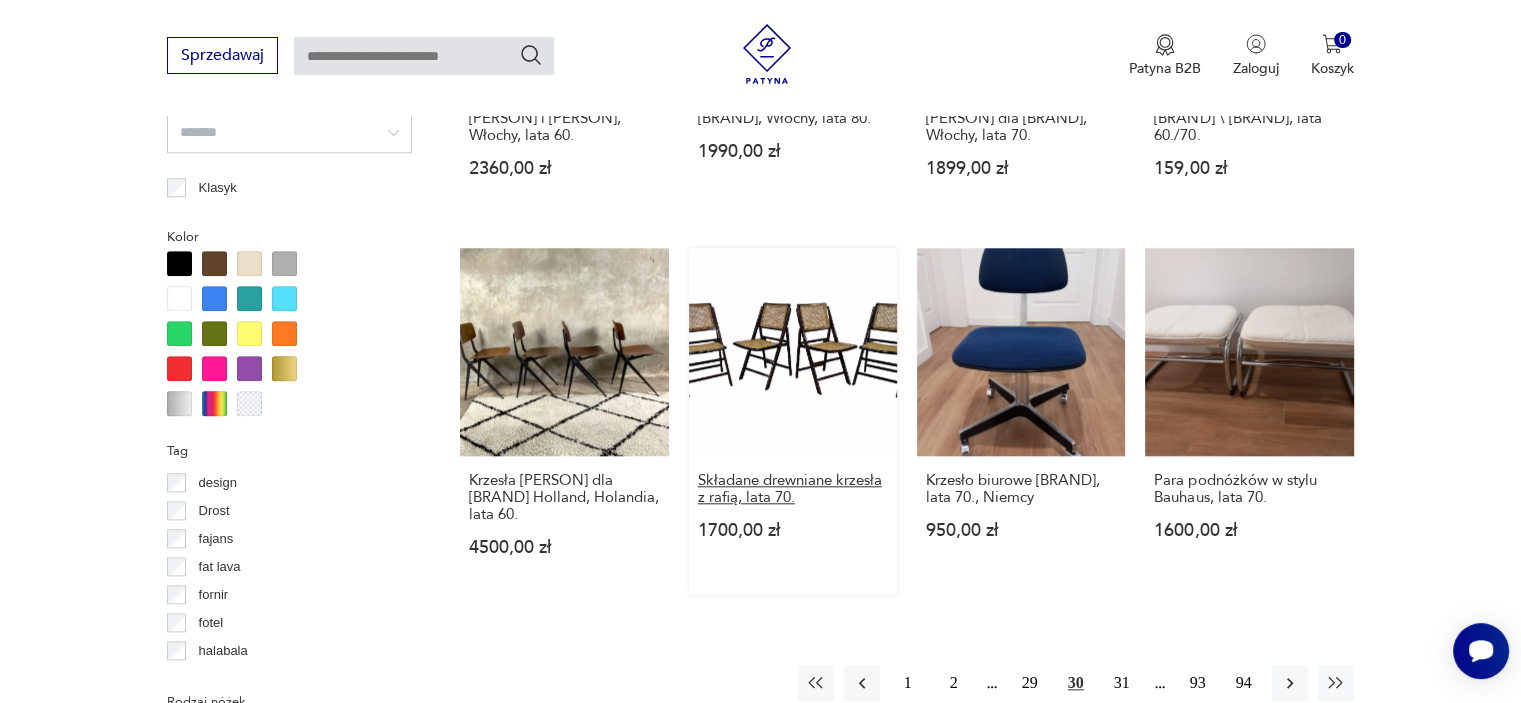 click on "Składane drewniane krzesła z rafią, lata 70." at bounding box center [793, 489] 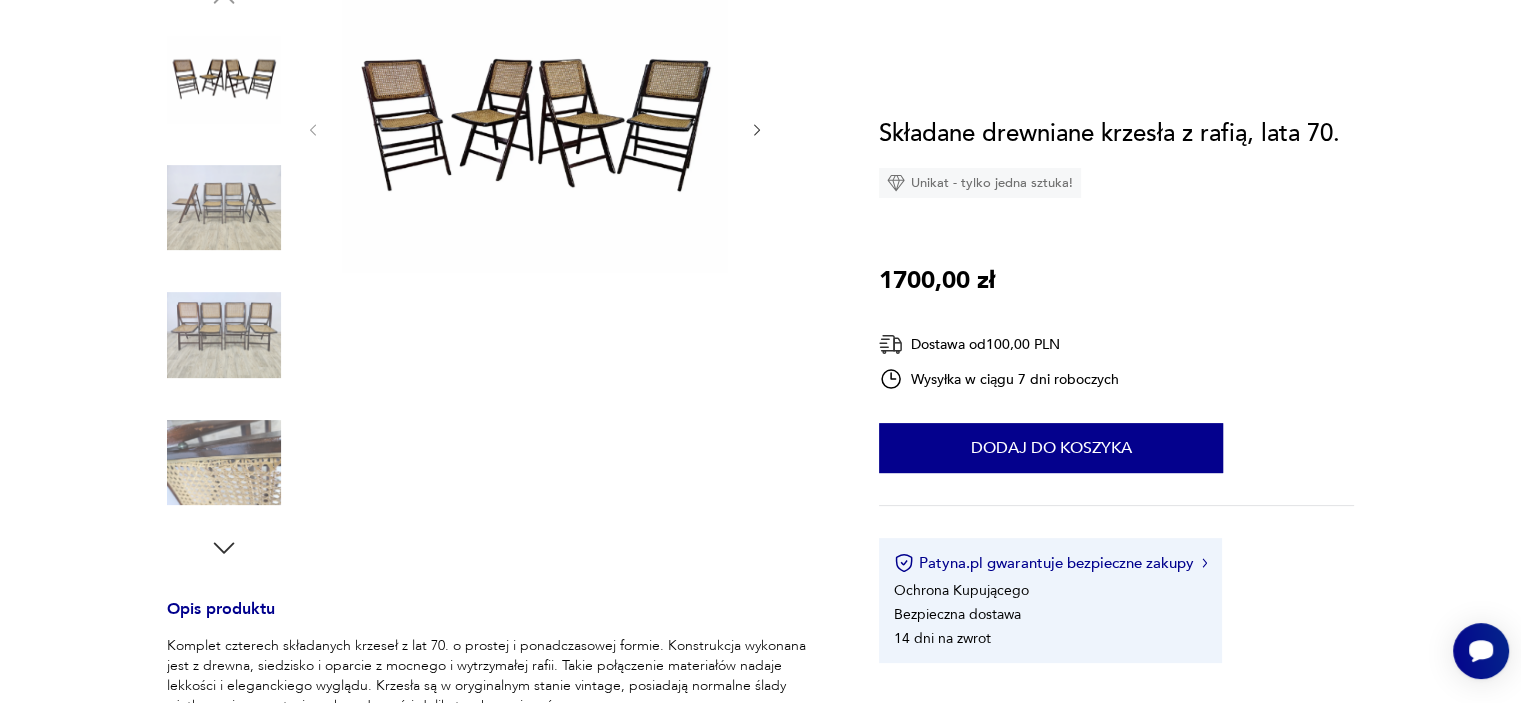scroll, scrollTop: 0, scrollLeft: 0, axis: both 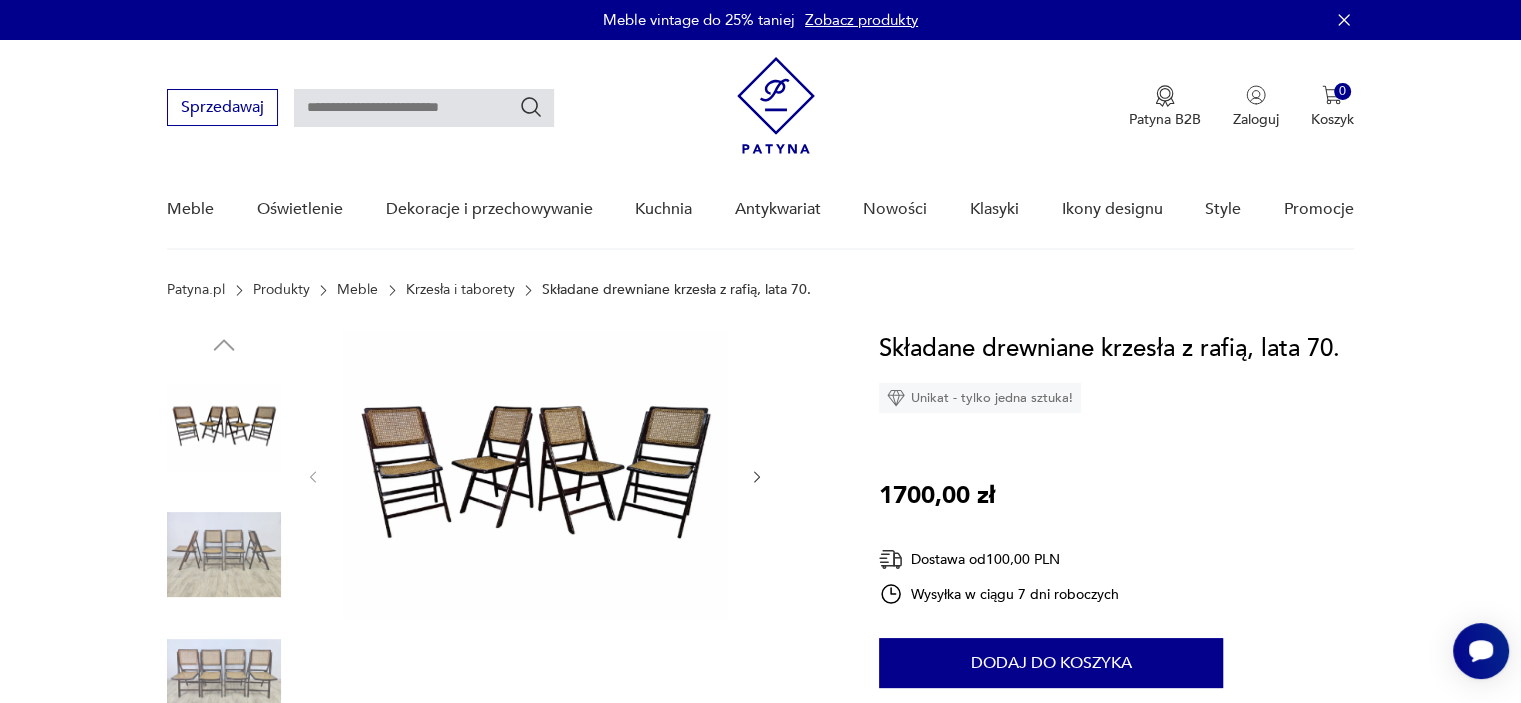 click at bounding box center [535, 475] 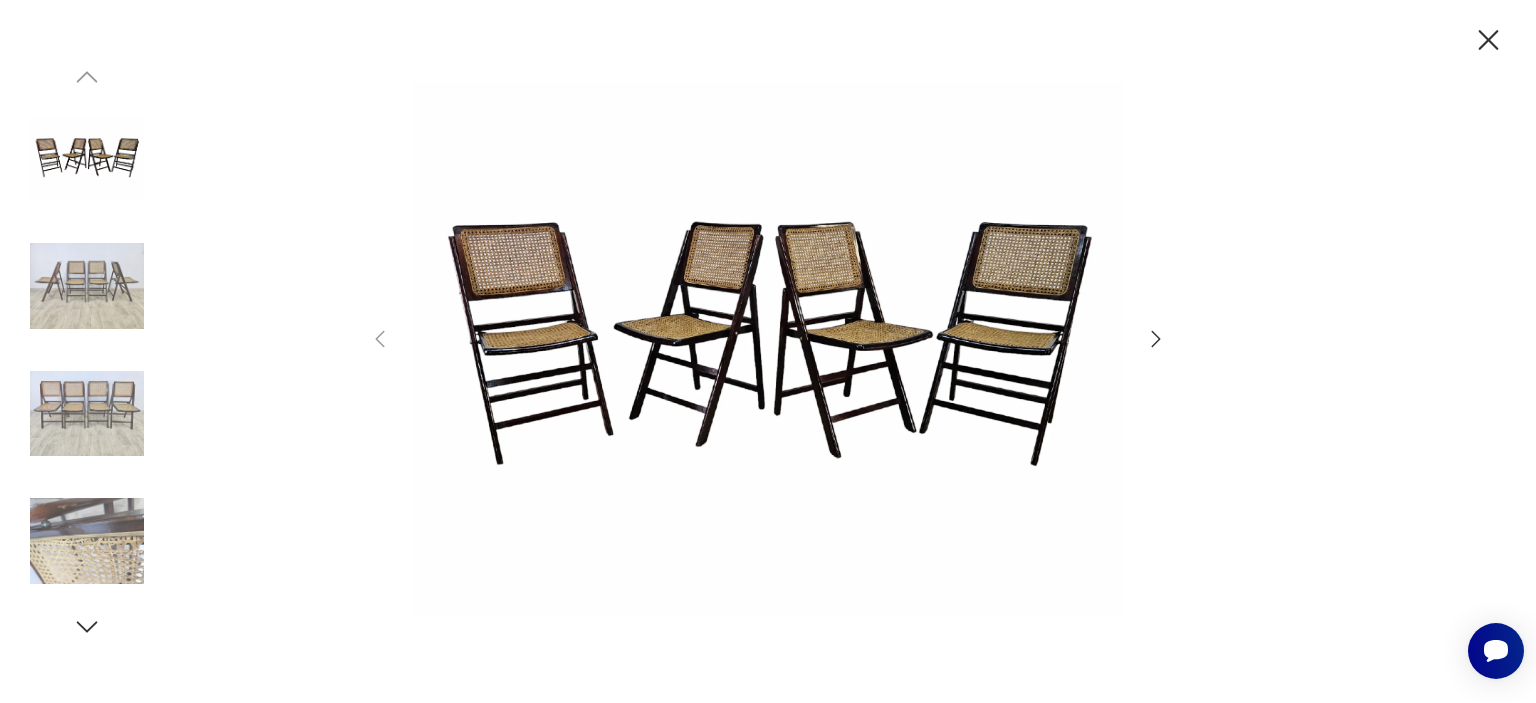 click 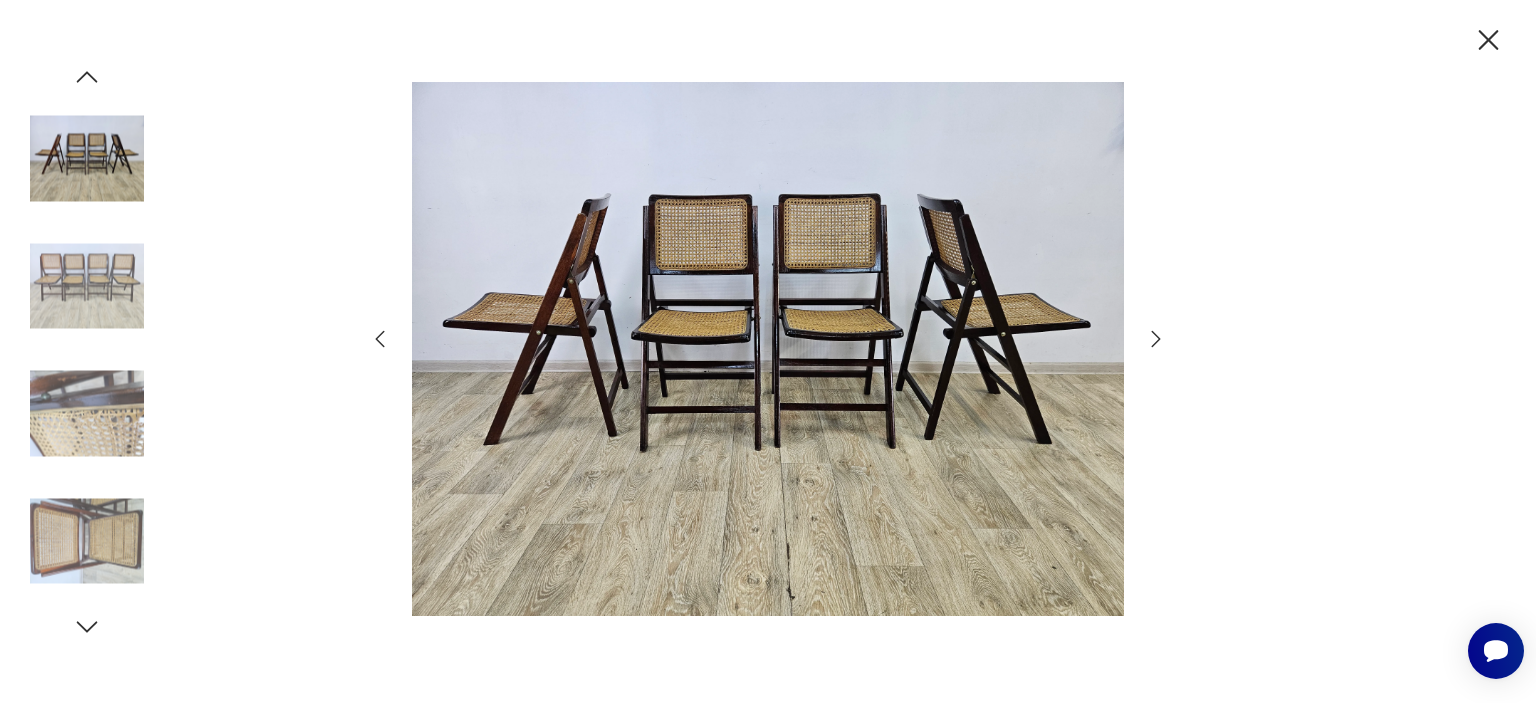 click 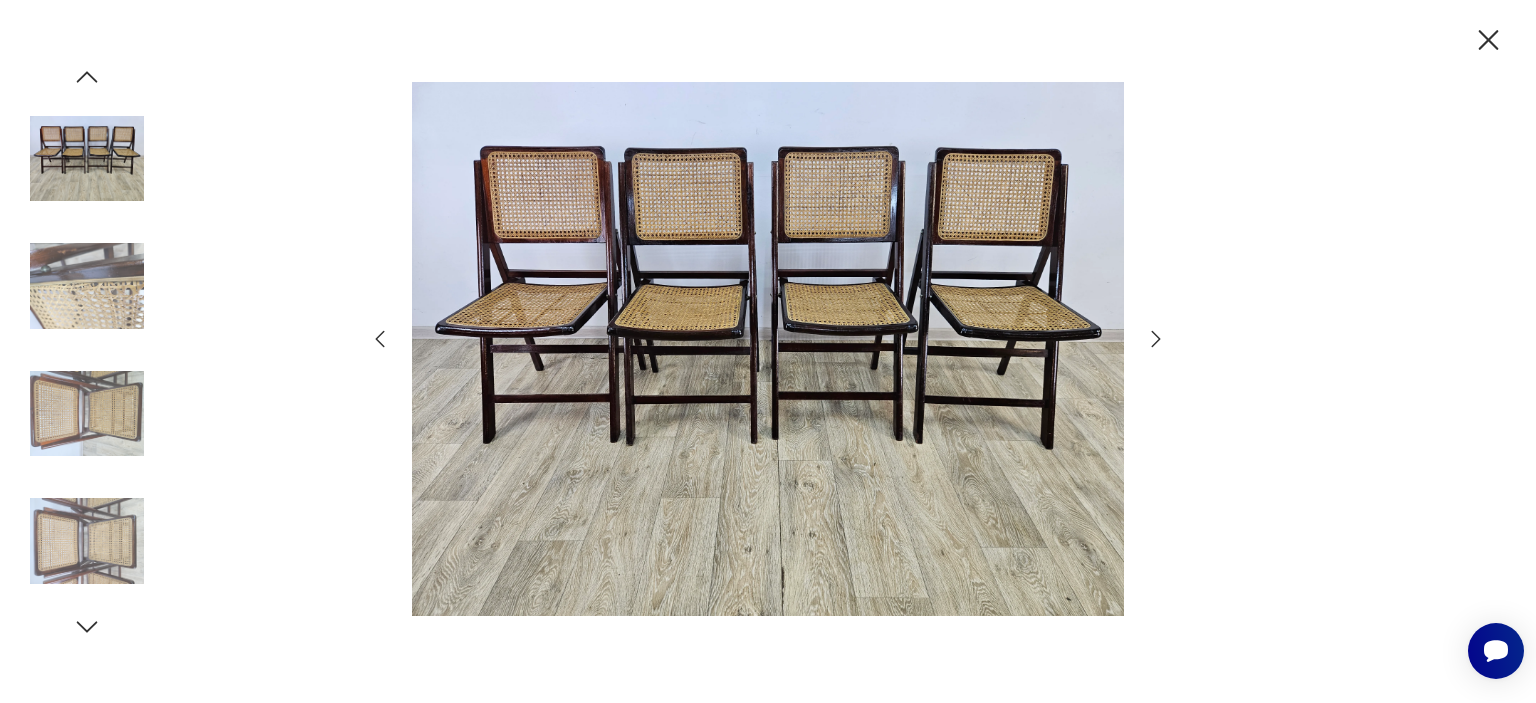 click 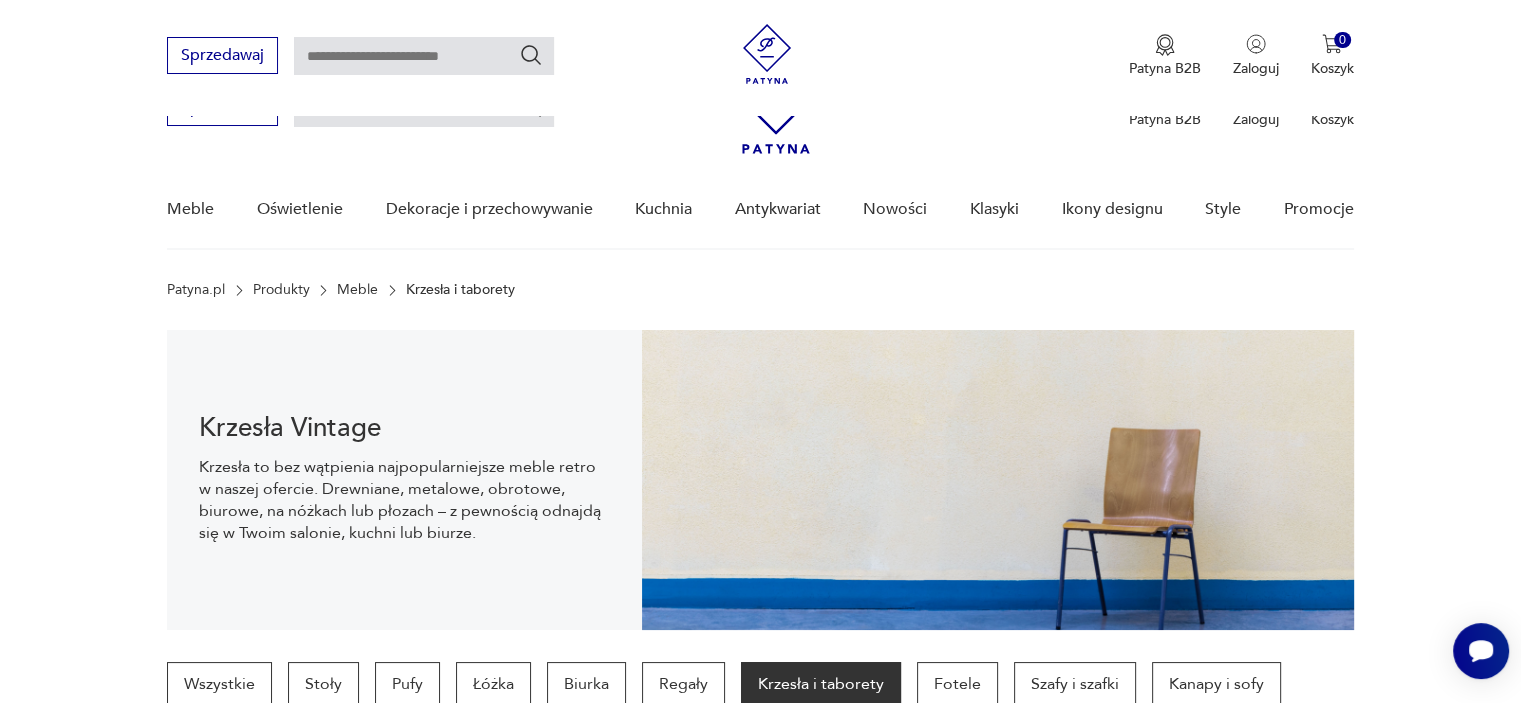 scroll, scrollTop: 2014, scrollLeft: 0, axis: vertical 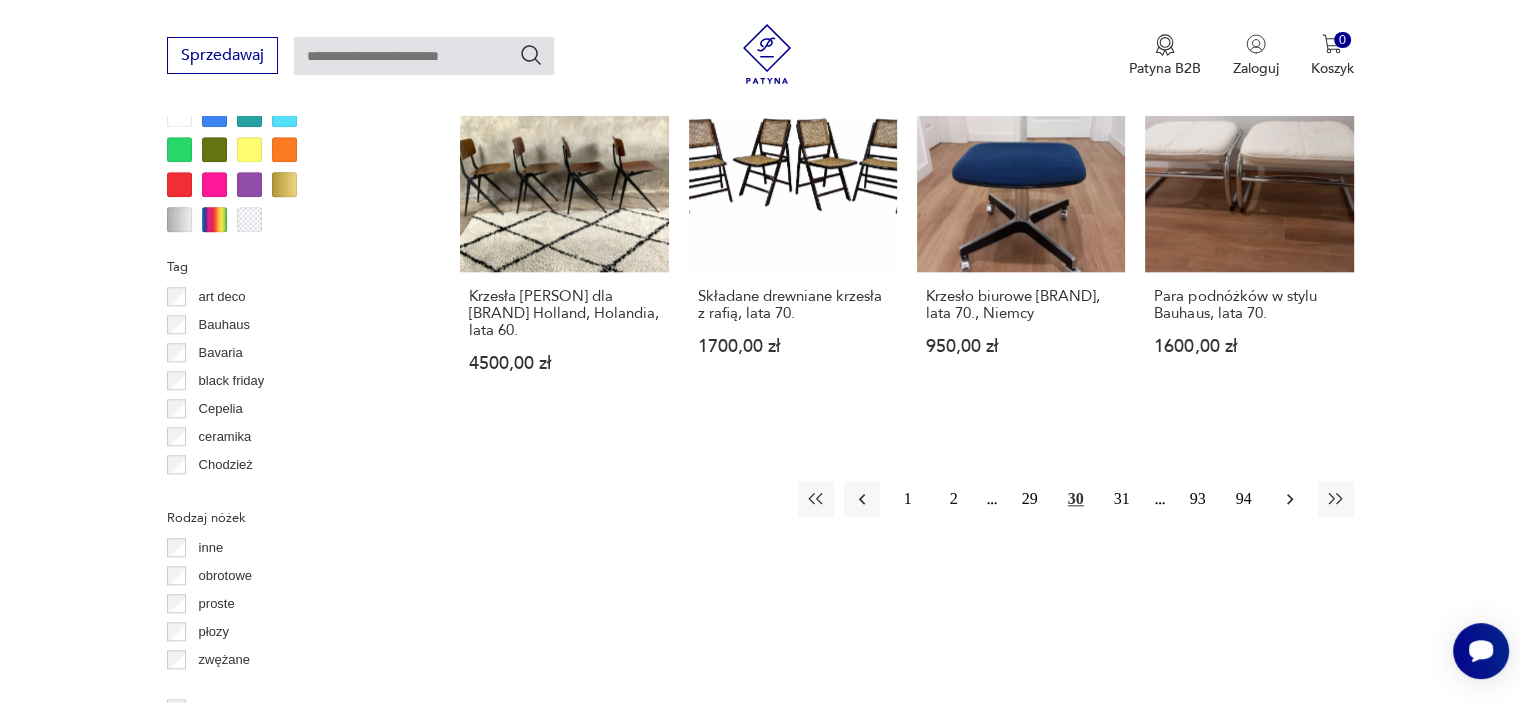 click 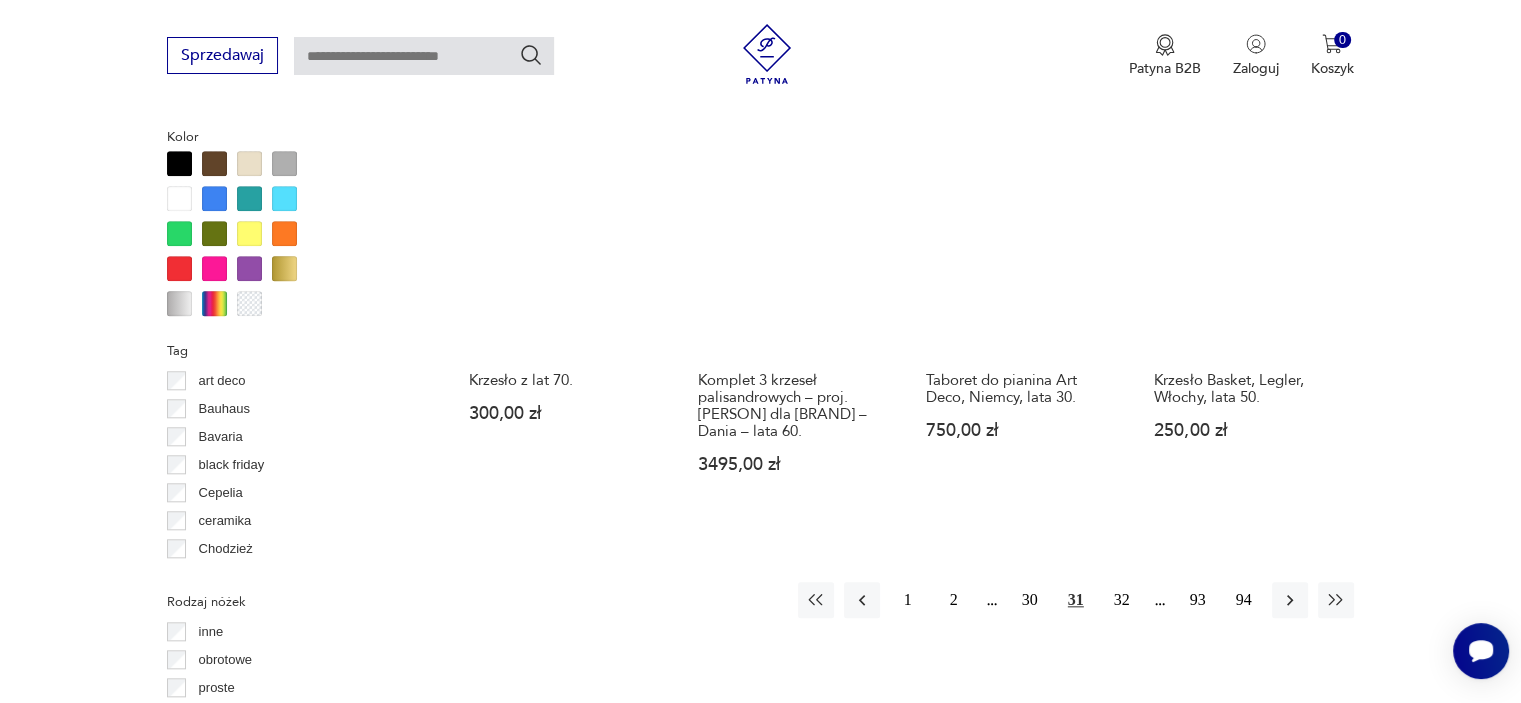 scroll, scrollTop: 1955, scrollLeft: 0, axis: vertical 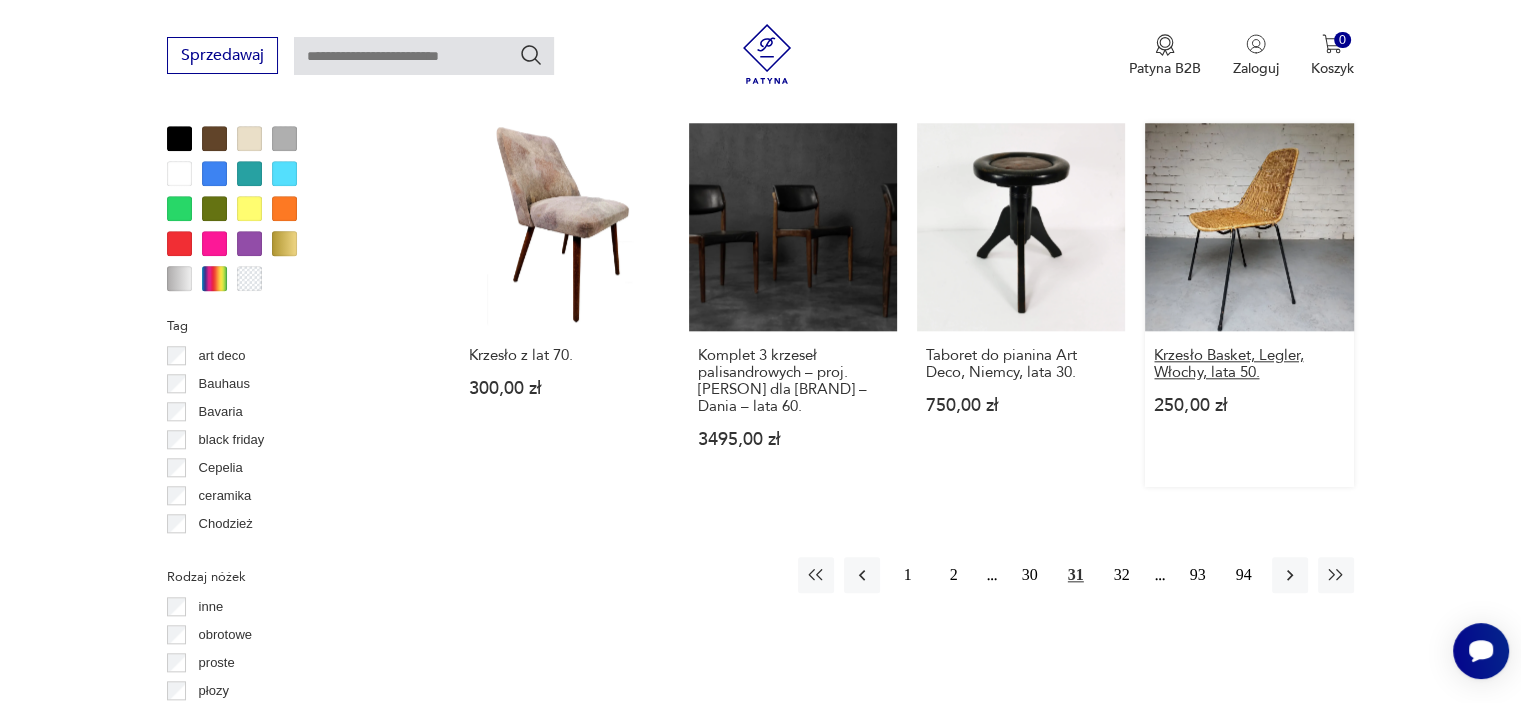 click on "Krzesło Basket, Legler, Włochy, lata 50." at bounding box center (1249, 364) 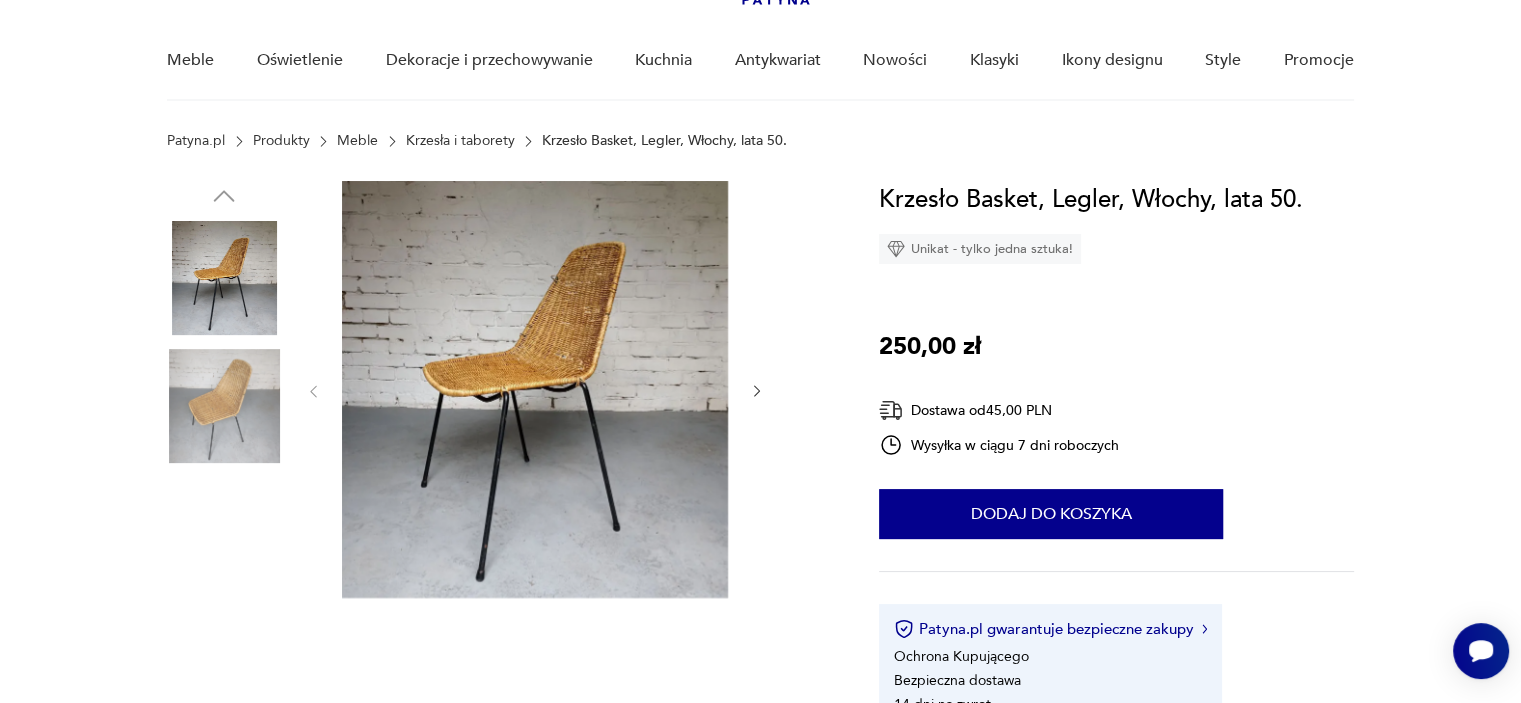 scroll, scrollTop: 150, scrollLeft: 0, axis: vertical 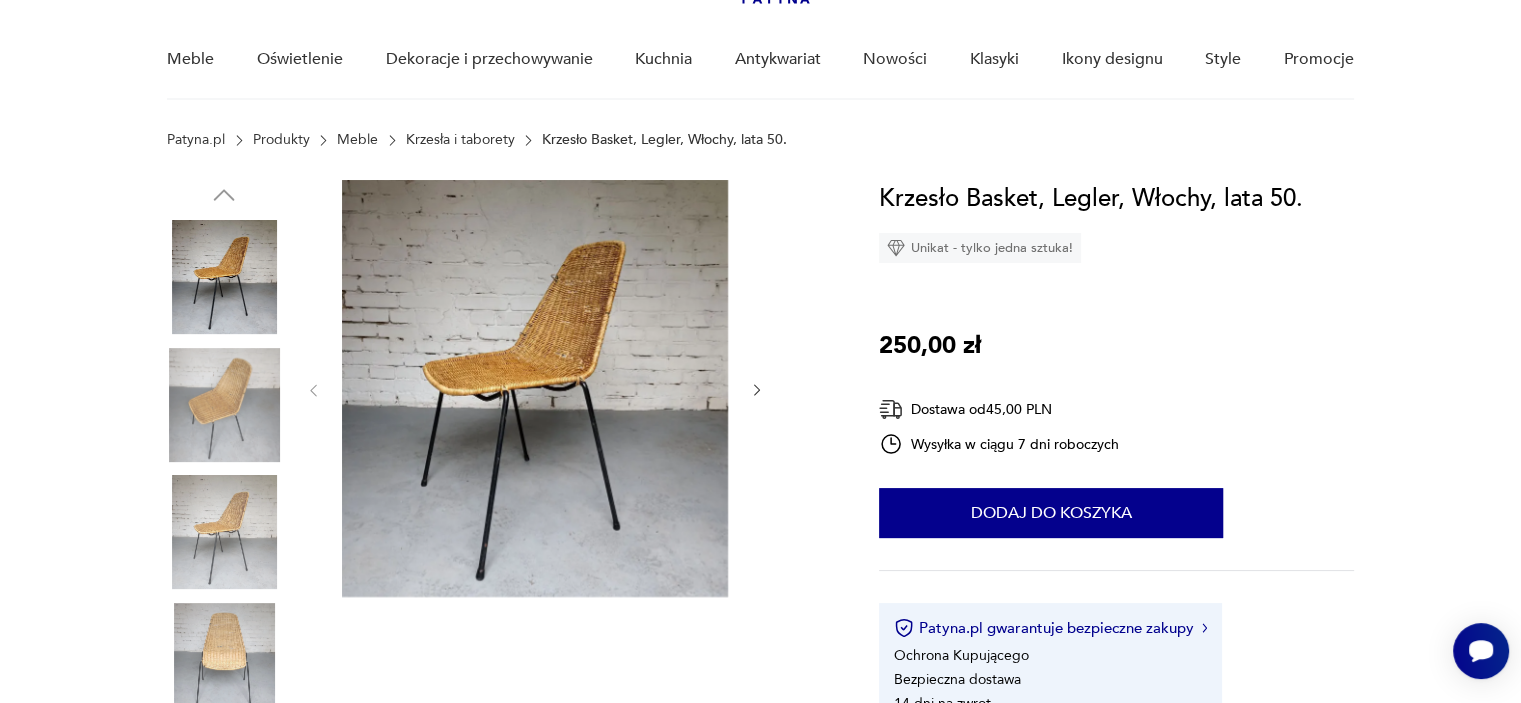 click at bounding box center [535, 388] 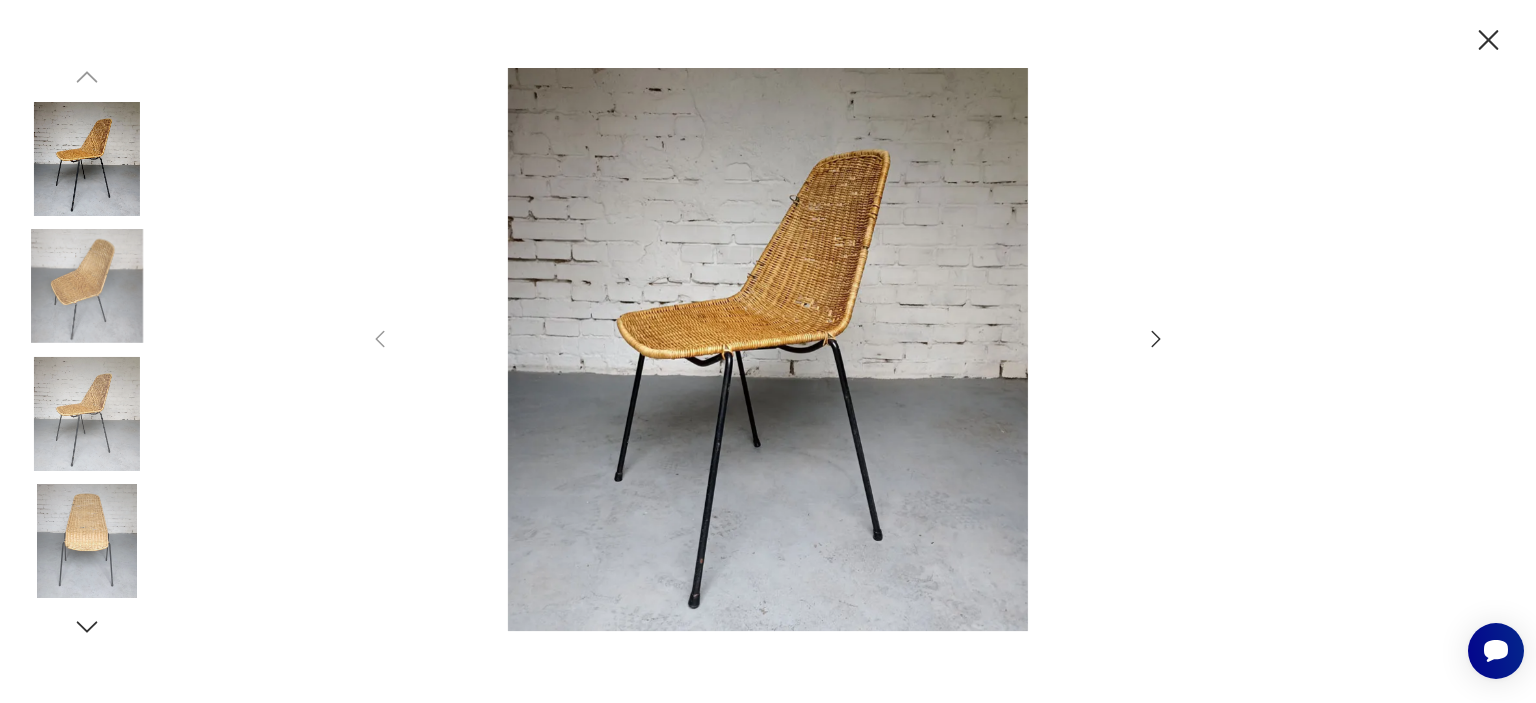 click 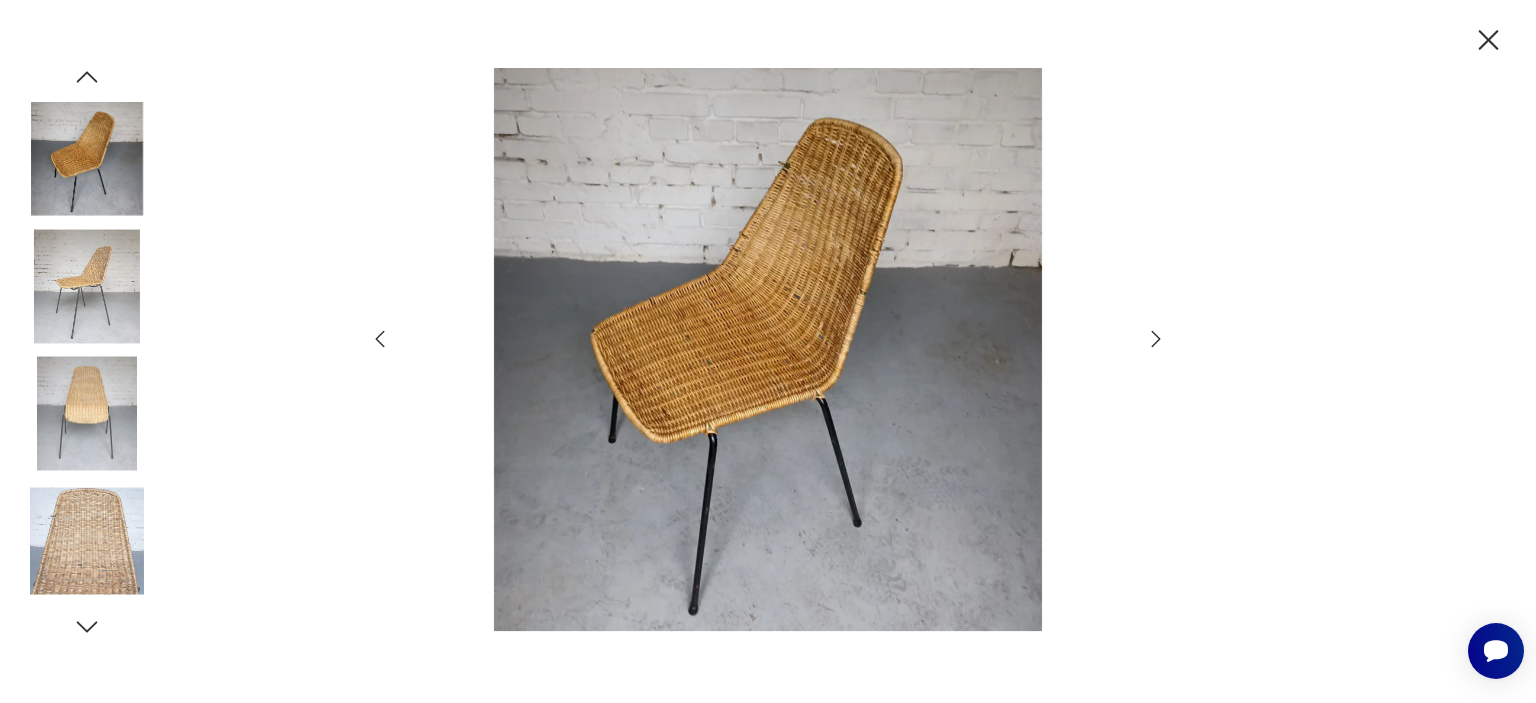 click 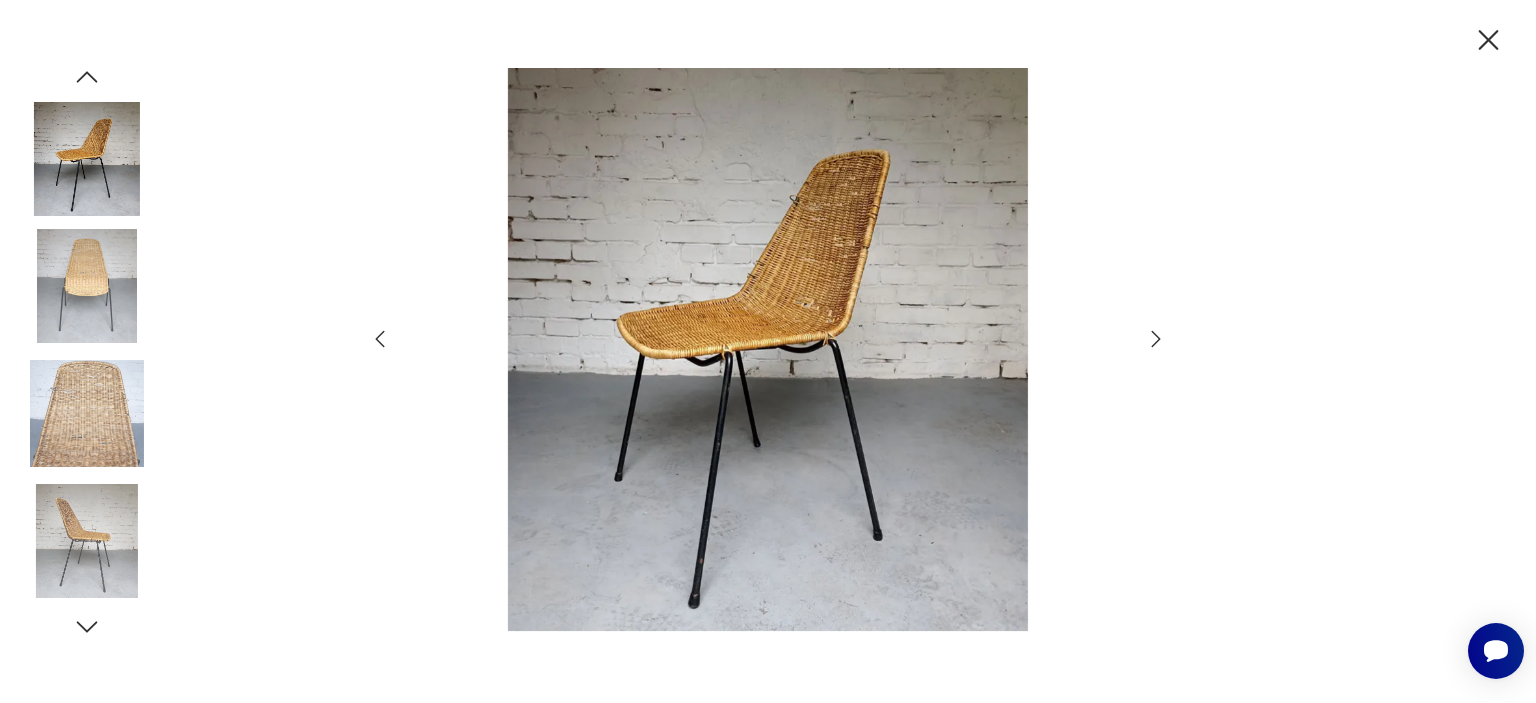 click 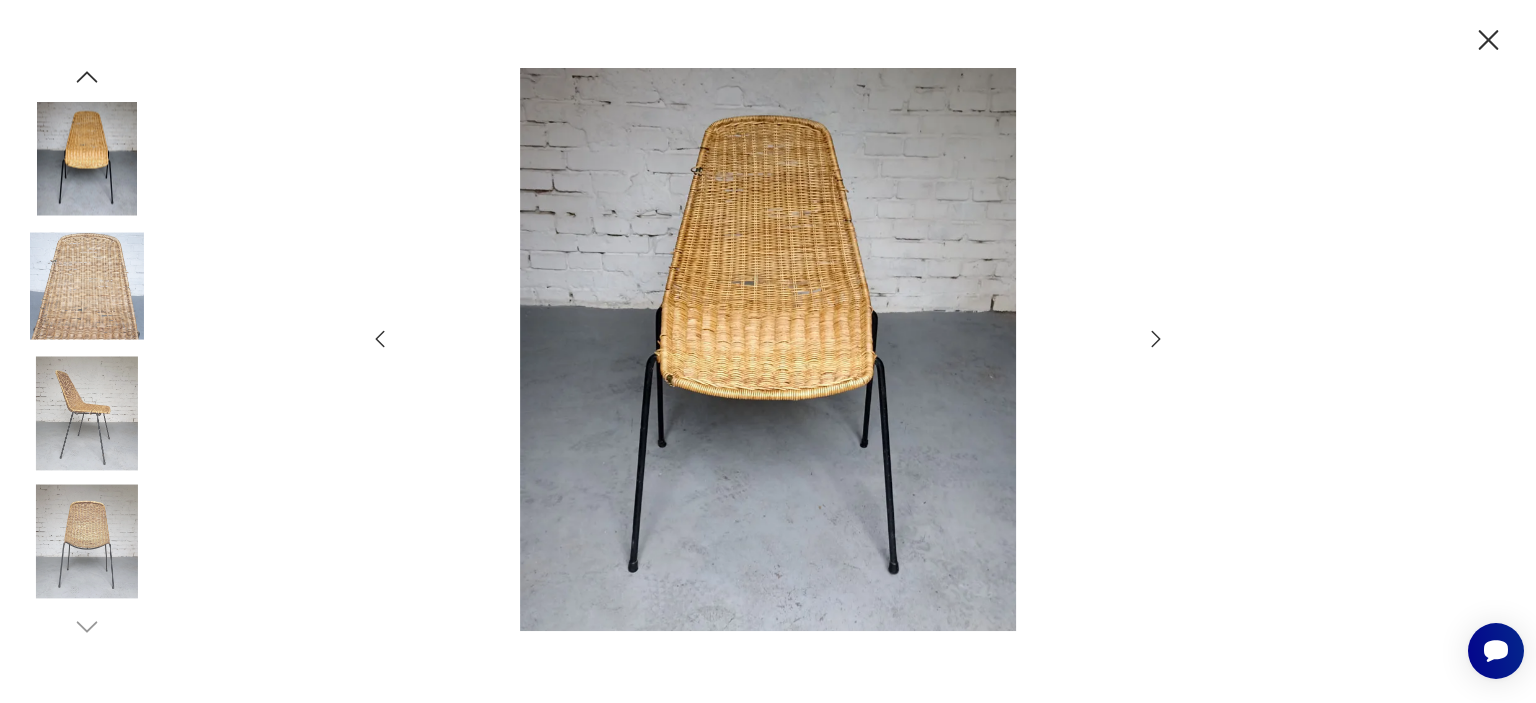 click 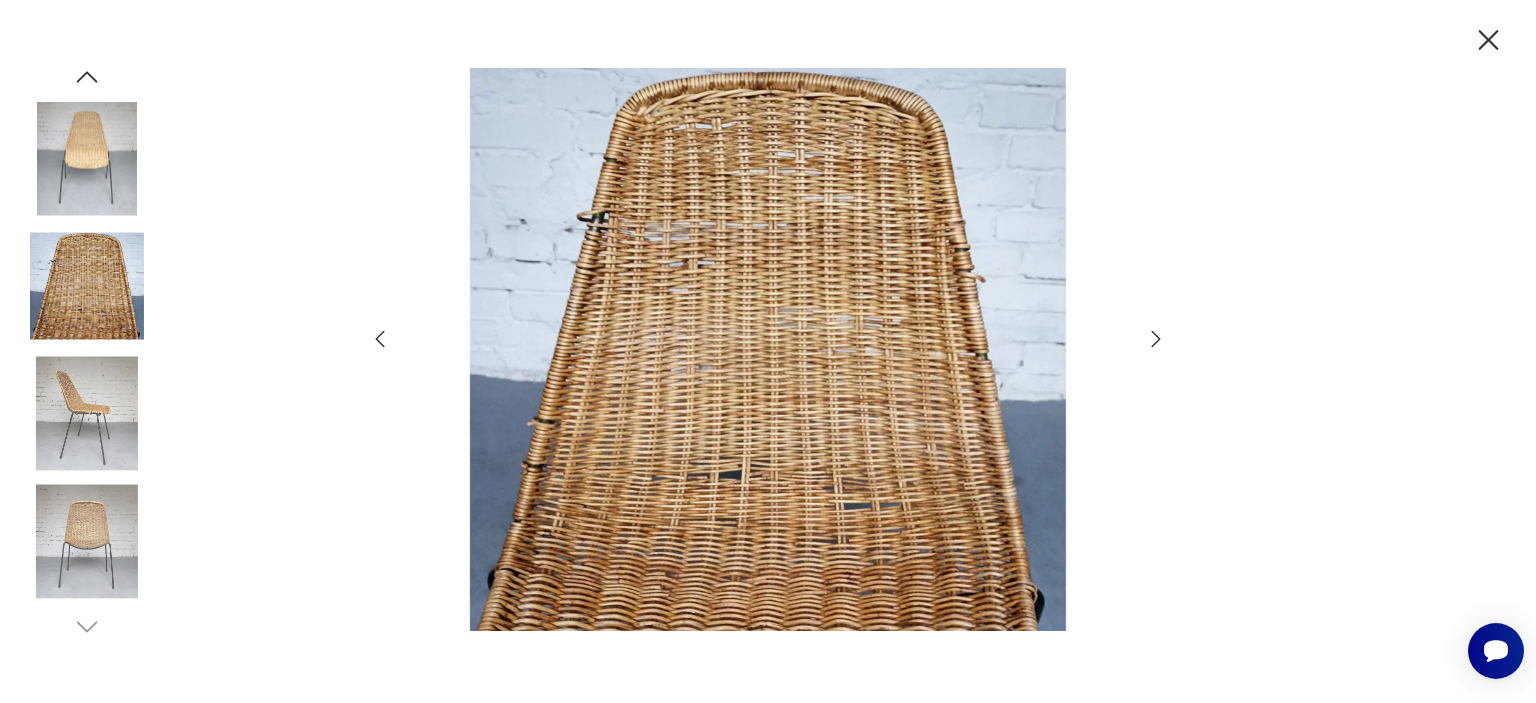 click 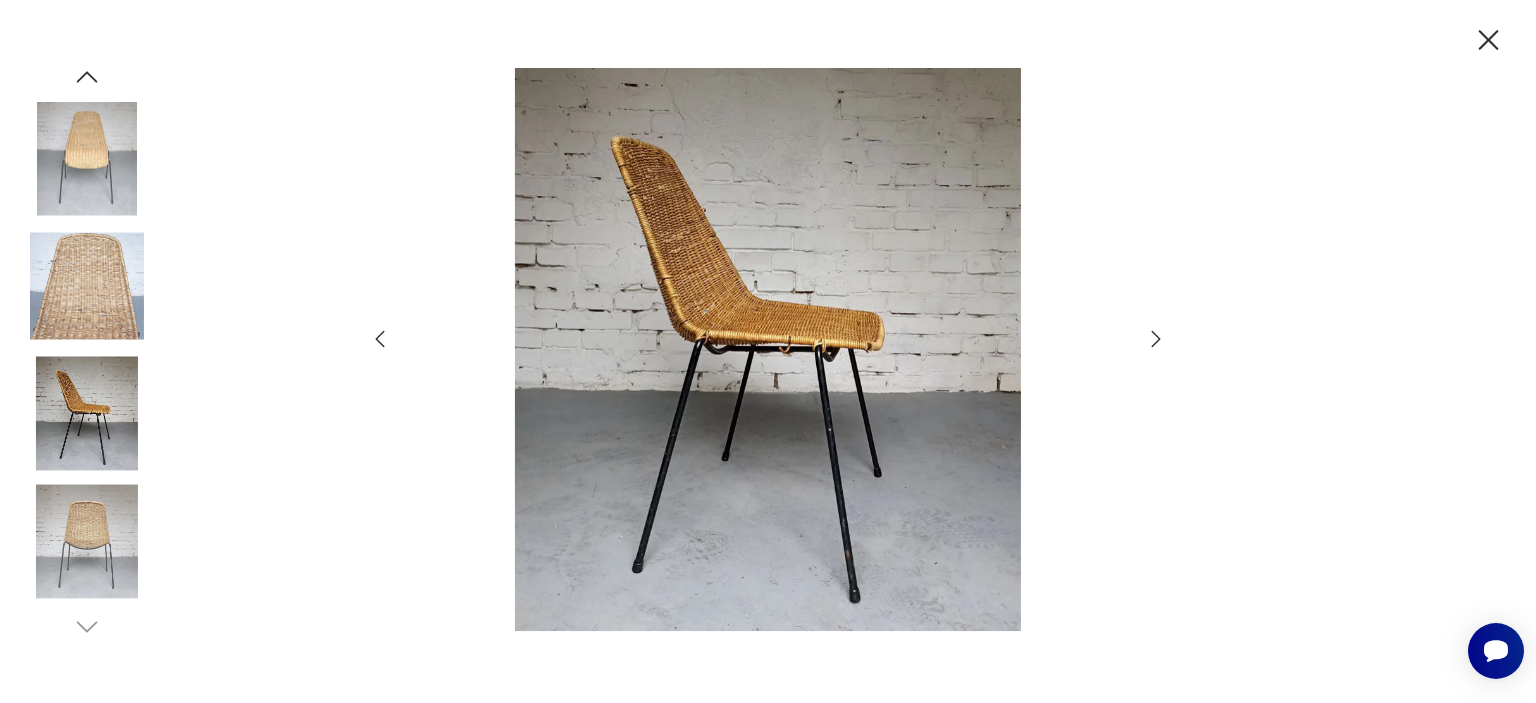 click 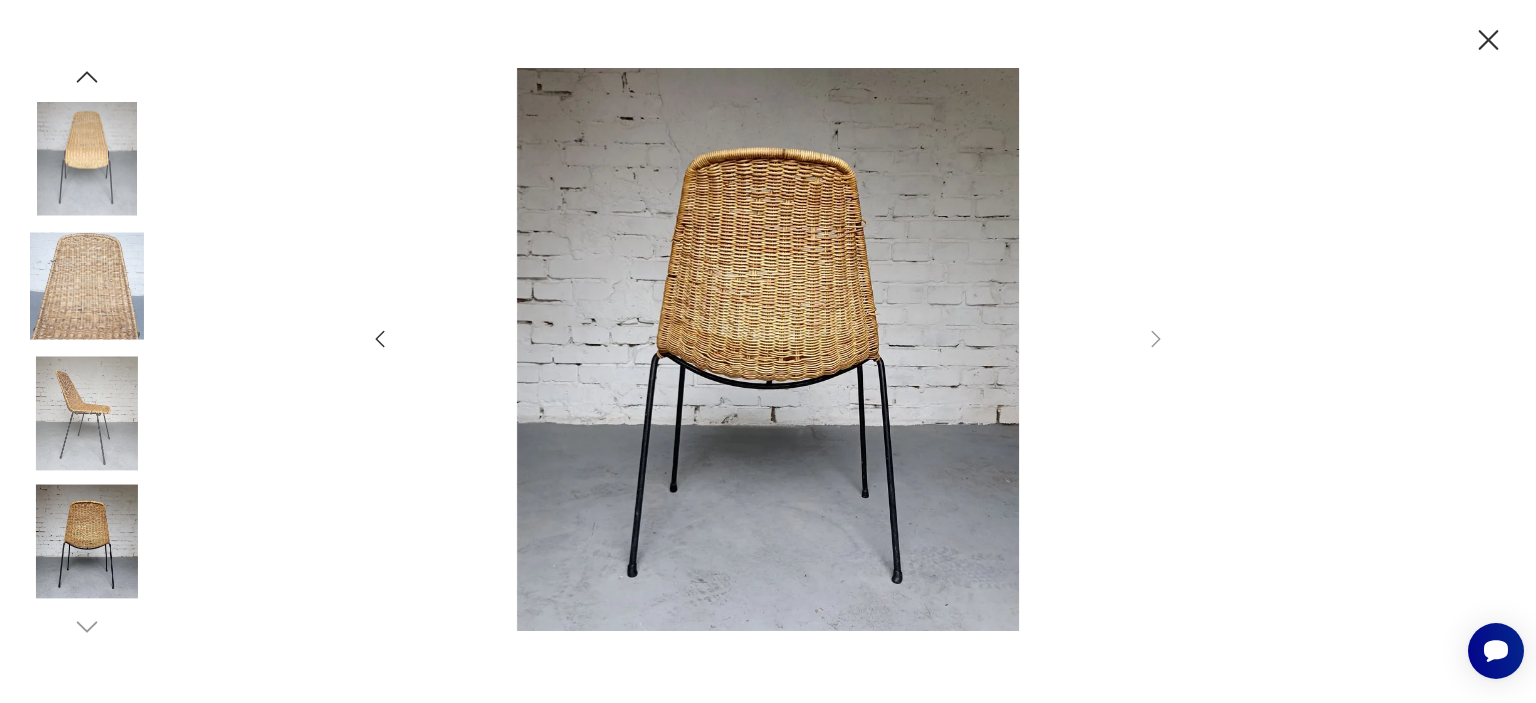 click 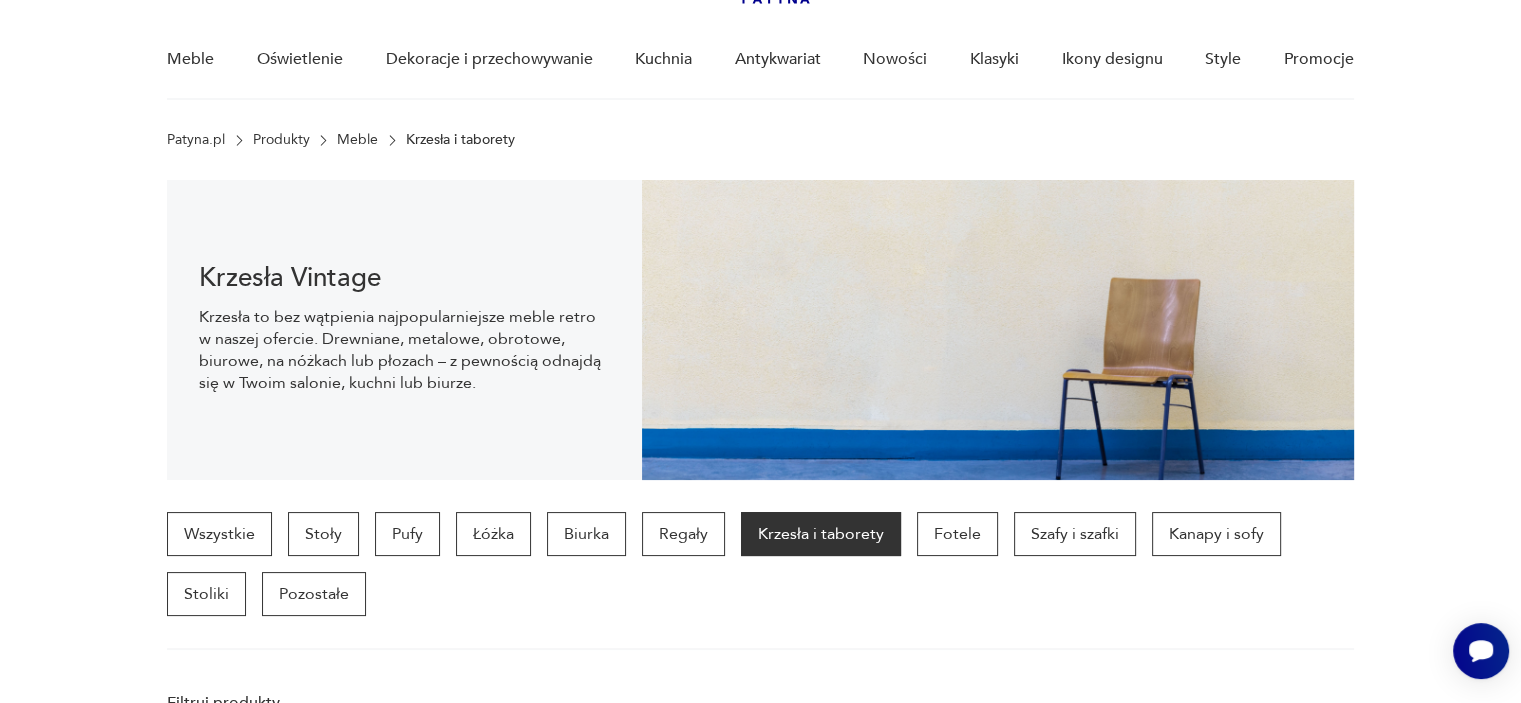 scroll, scrollTop: 2139, scrollLeft: 0, axis: vertical 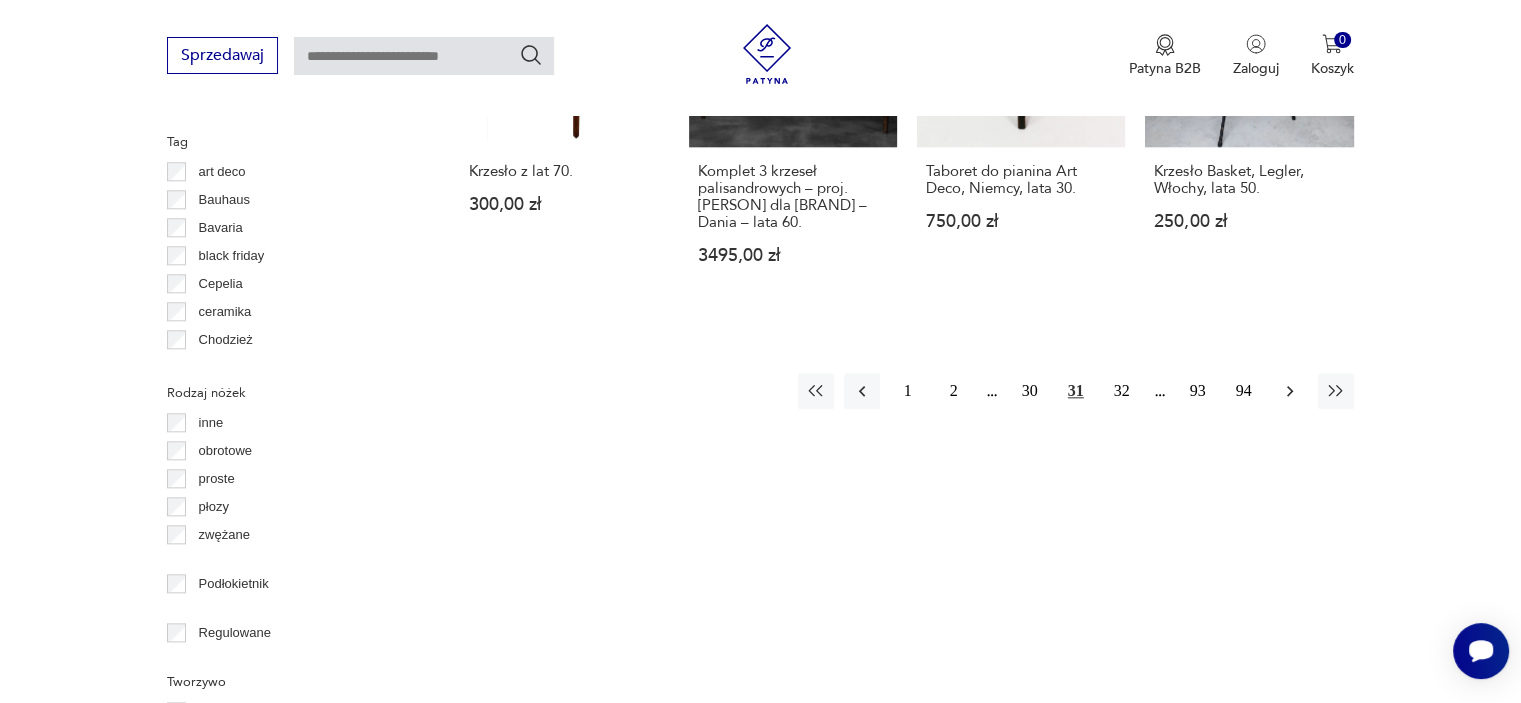 click 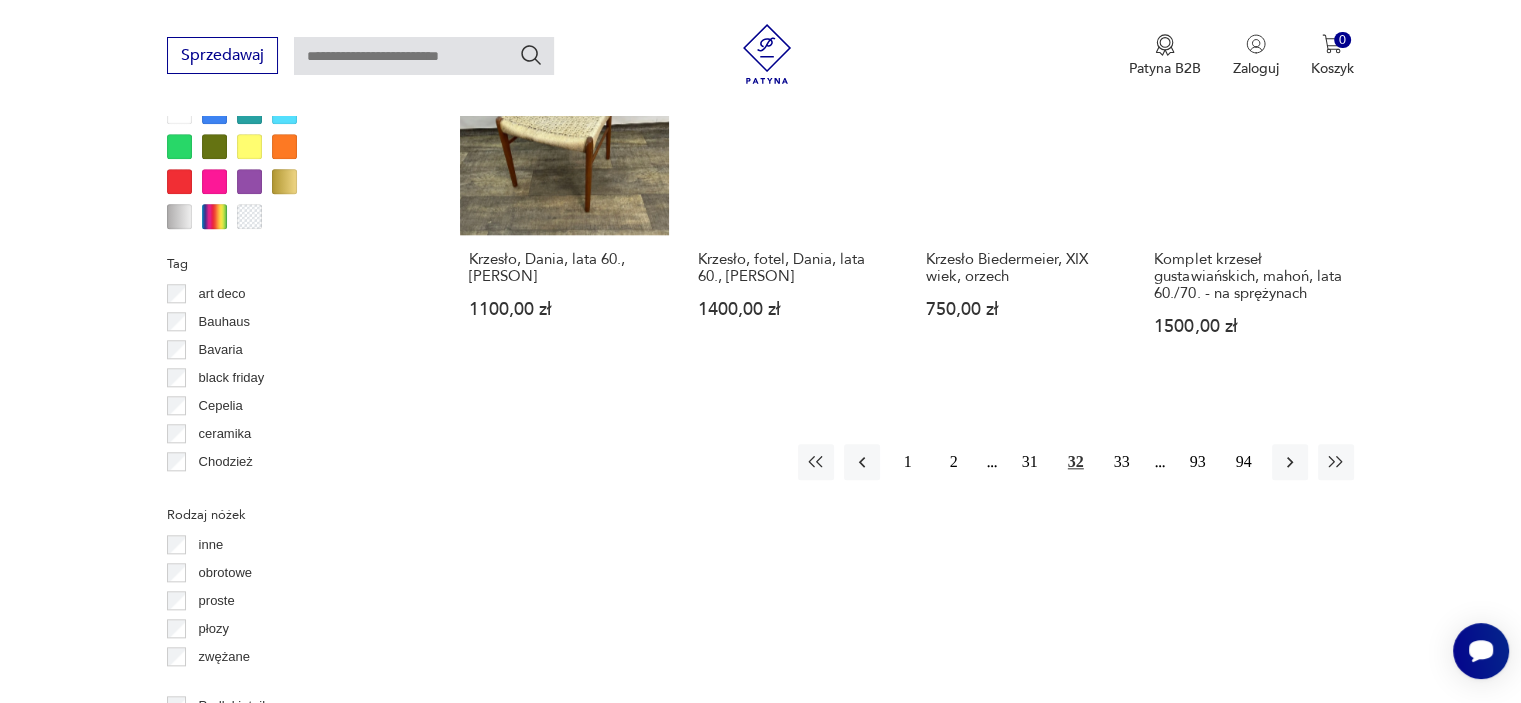 scroll, scrollTop: 2030, scrollLeft: 0, axis: vertical 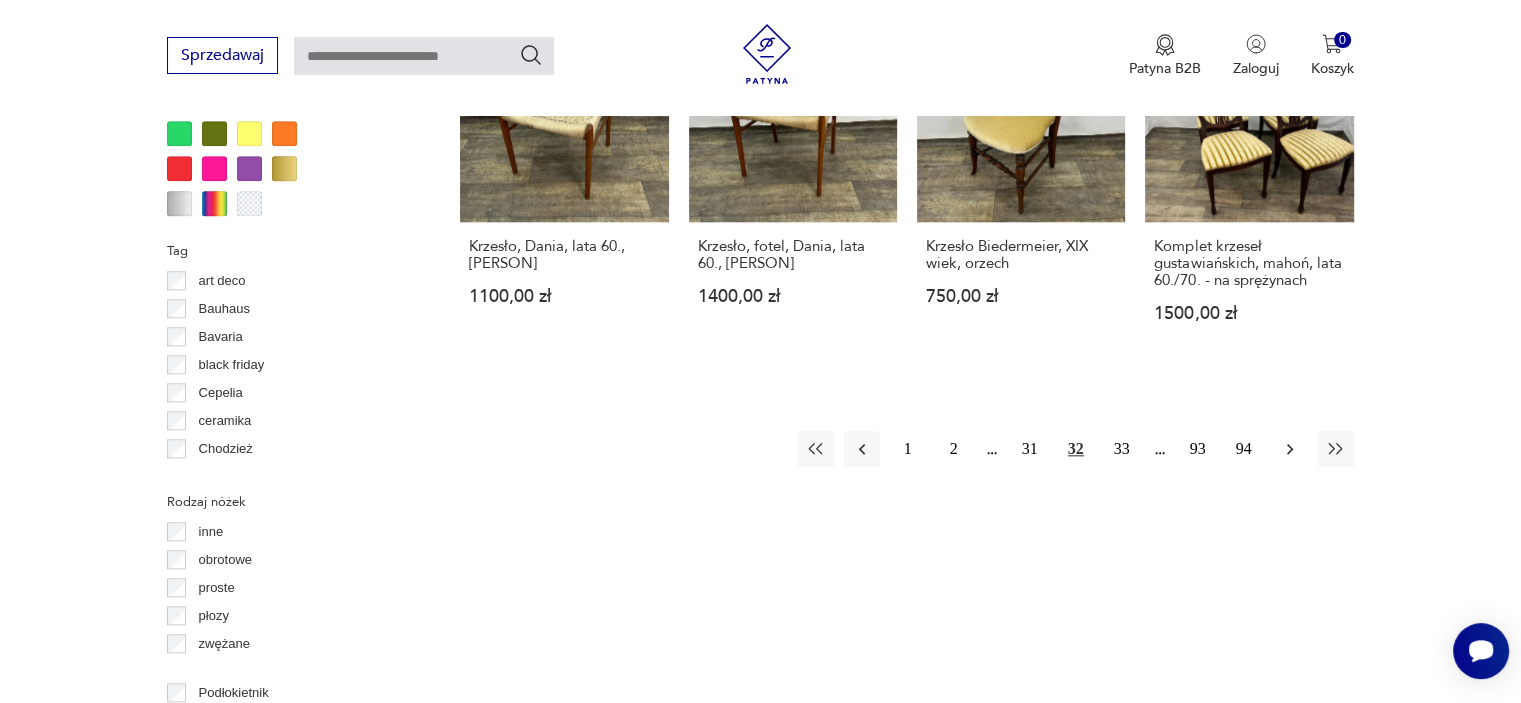 click 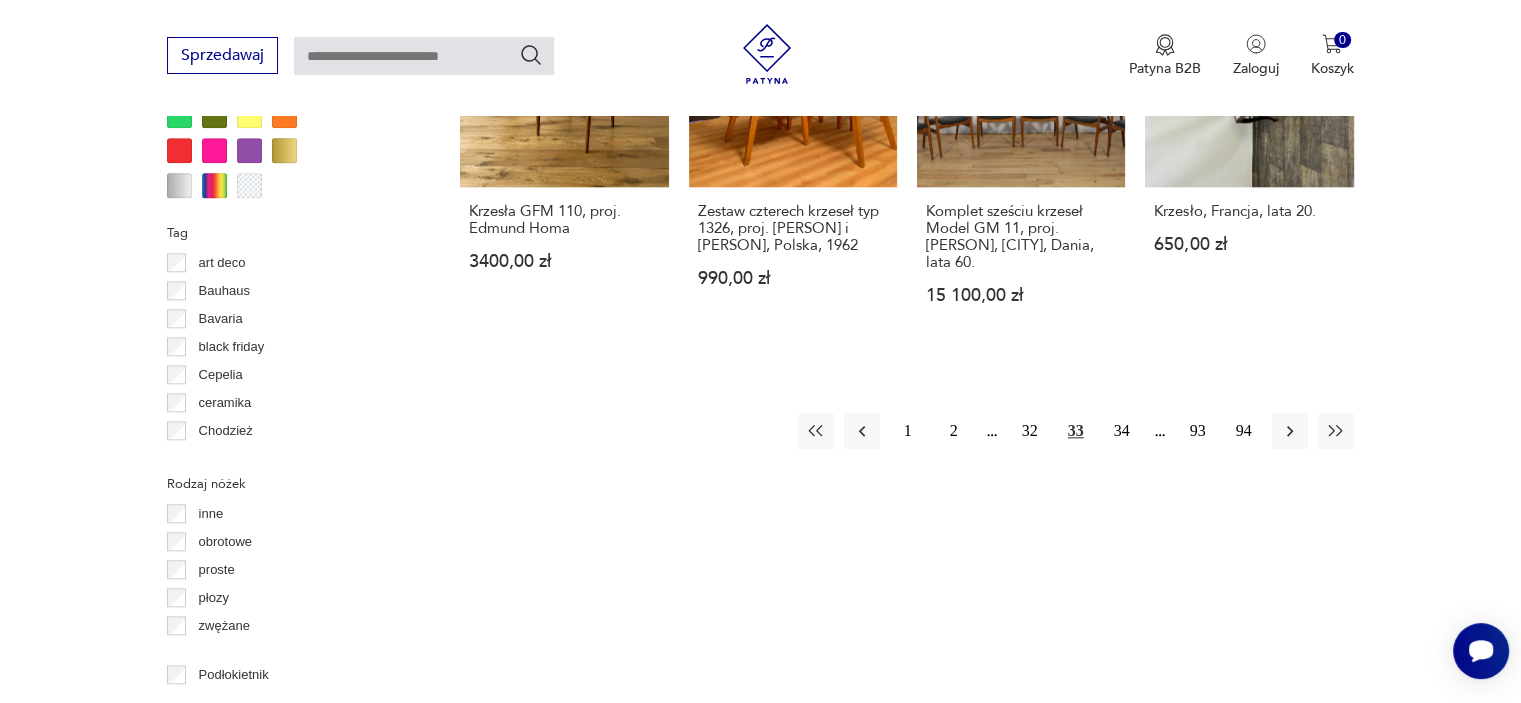 scroll, scrollTop: 2080, scrollLeft: 0, axis: vertical 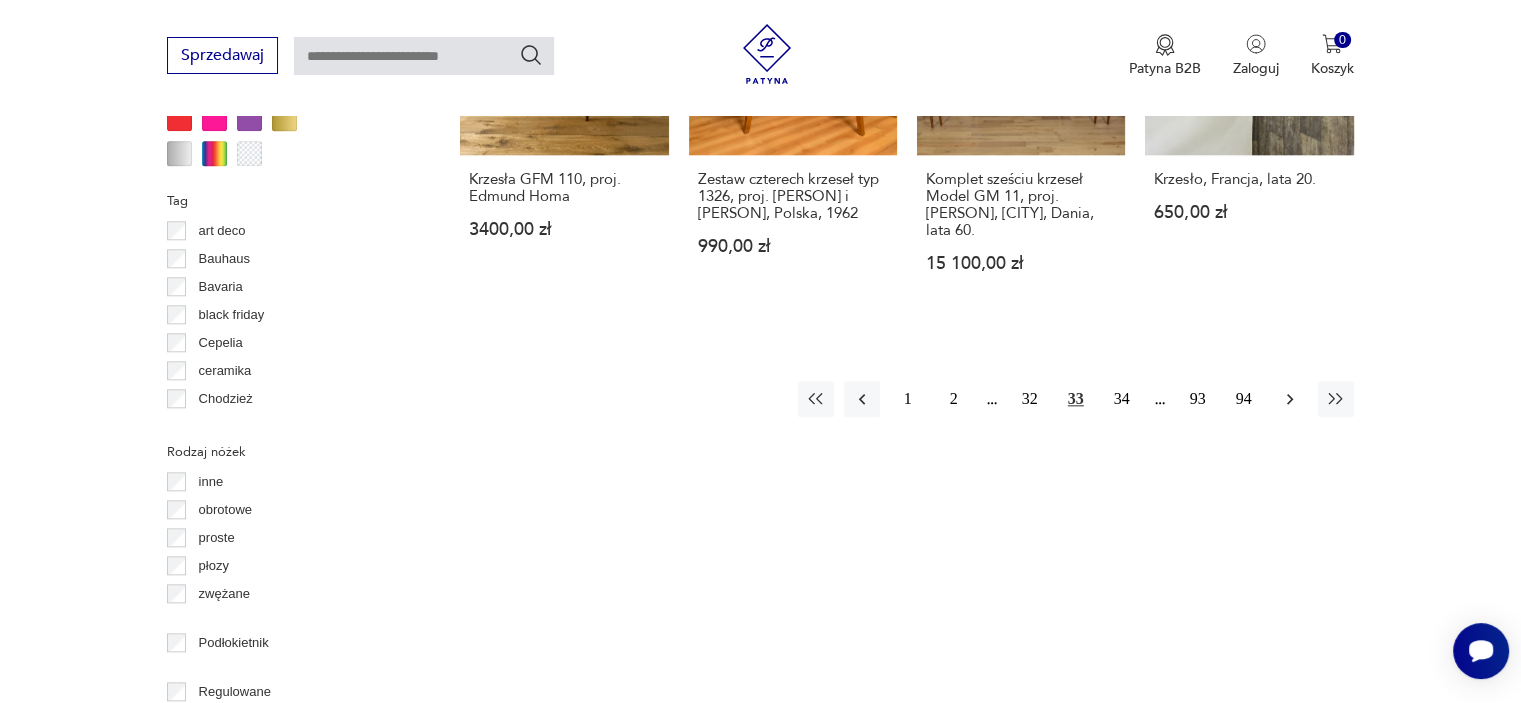 click 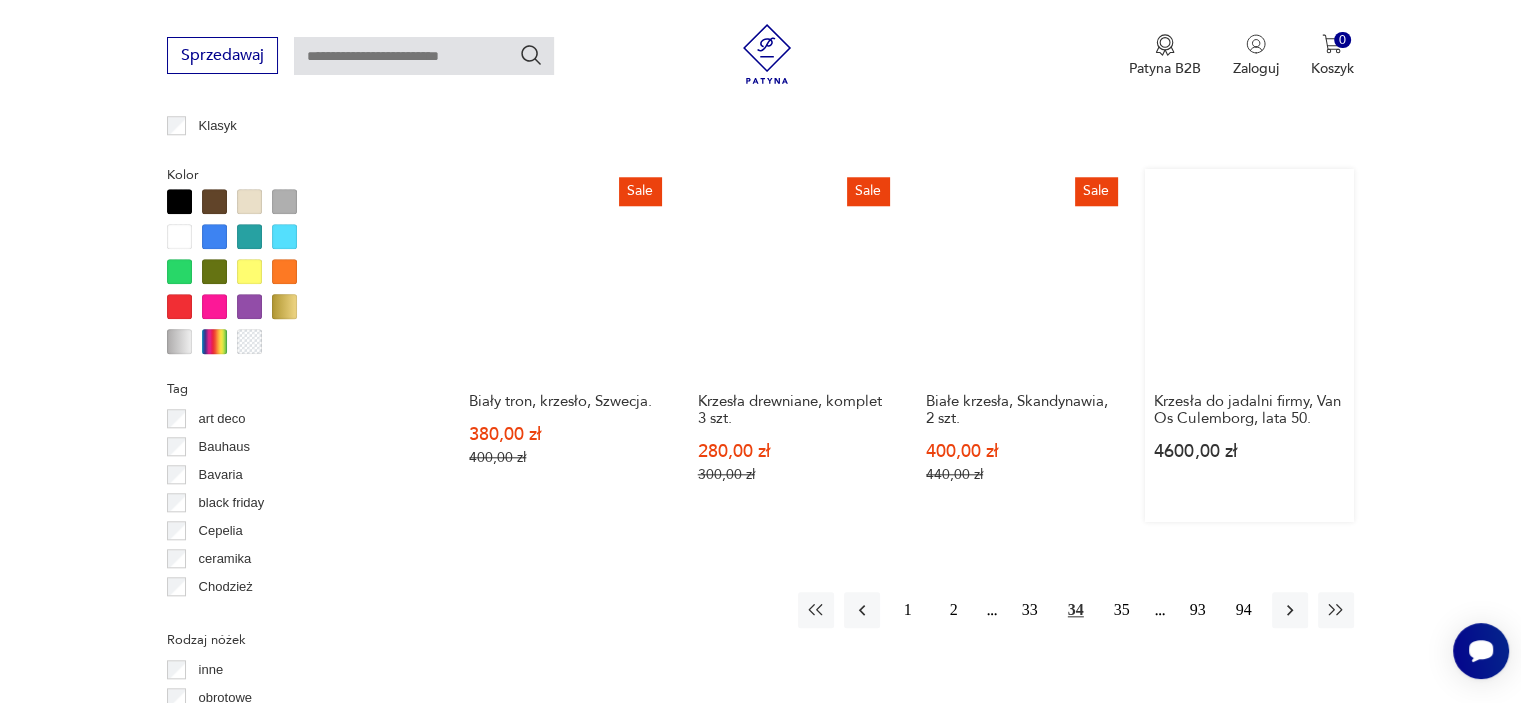 scroll, scrollTop: 2005, scrollLeft: 0, axis: vertical 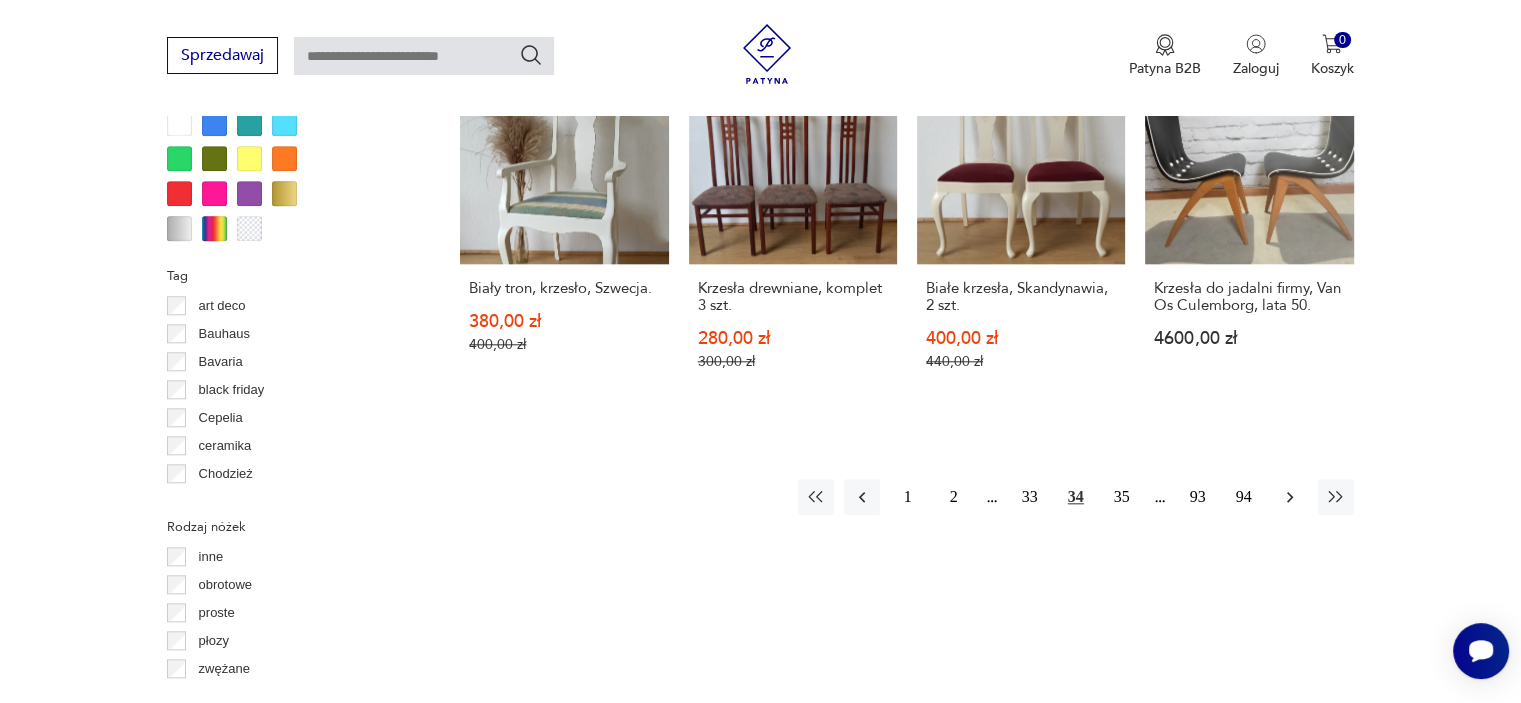 click 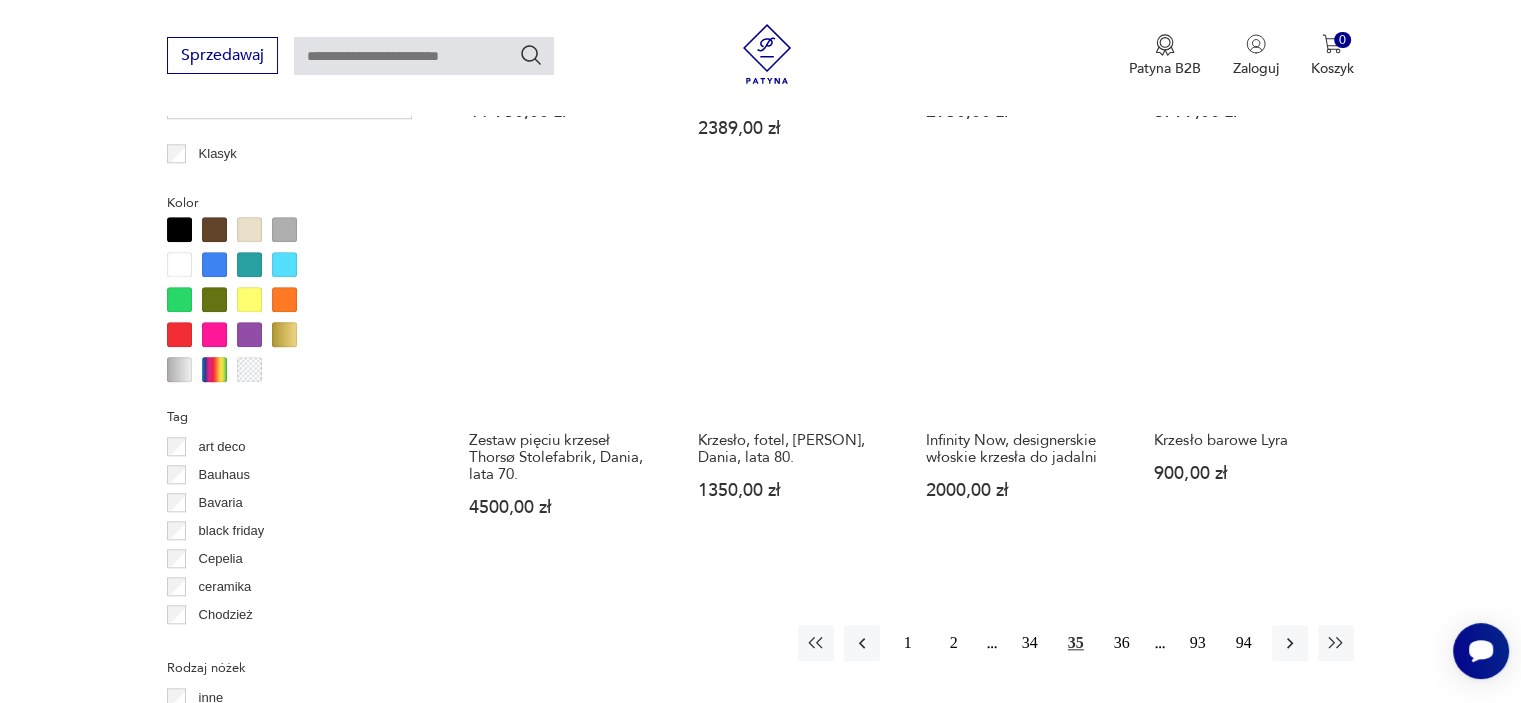 scroll, scrollTop: 1980, scrollLeft: 0, axis: vertical 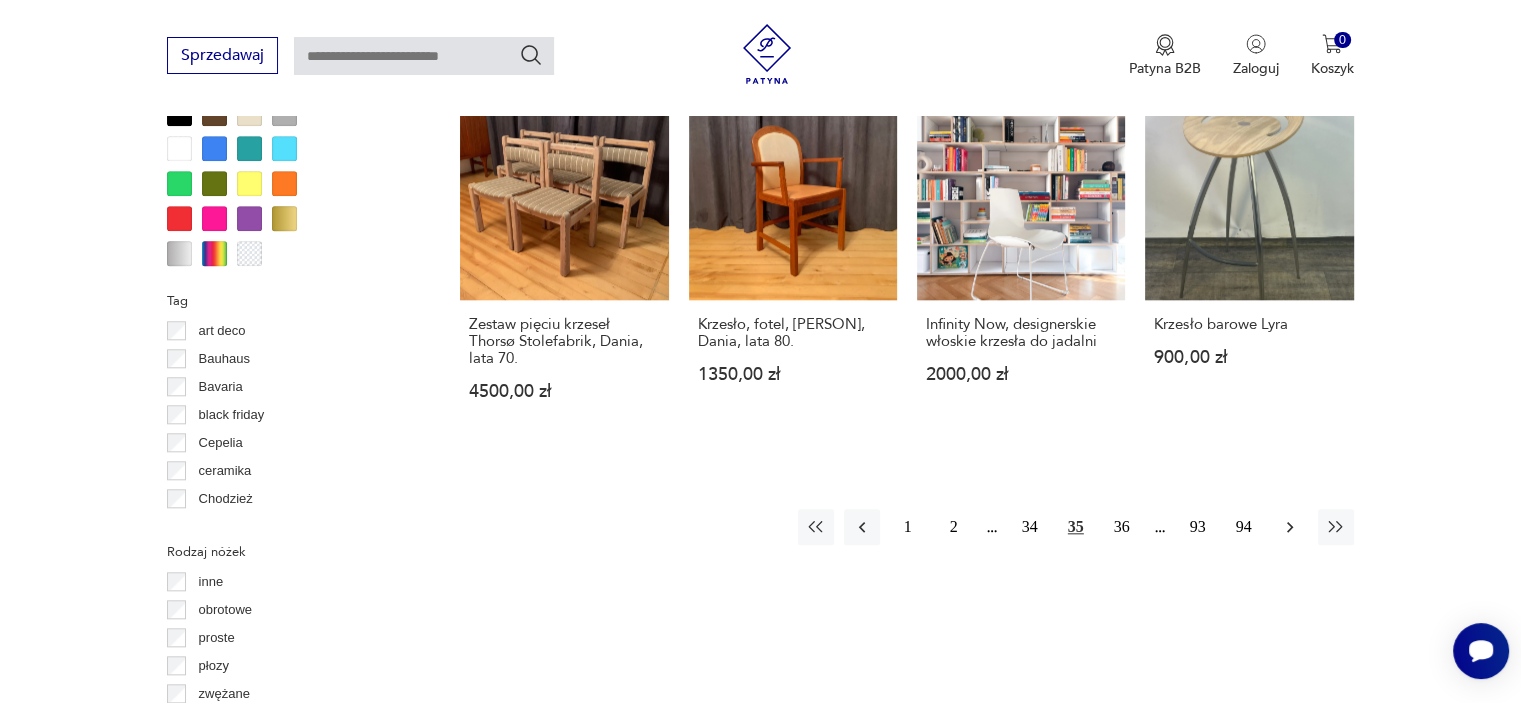 click 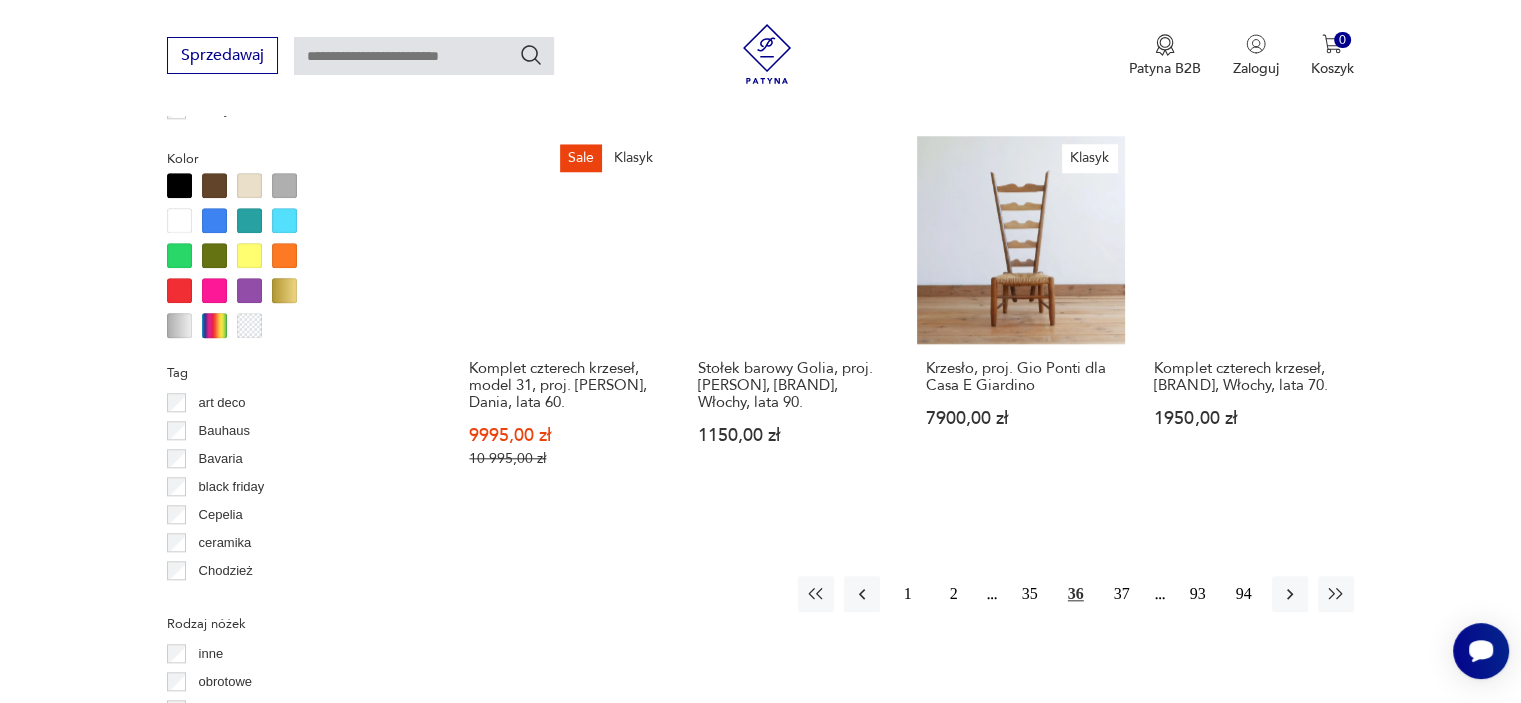 scroll, scrollTop: 1830, scrollLeft: 0, axis: vertical 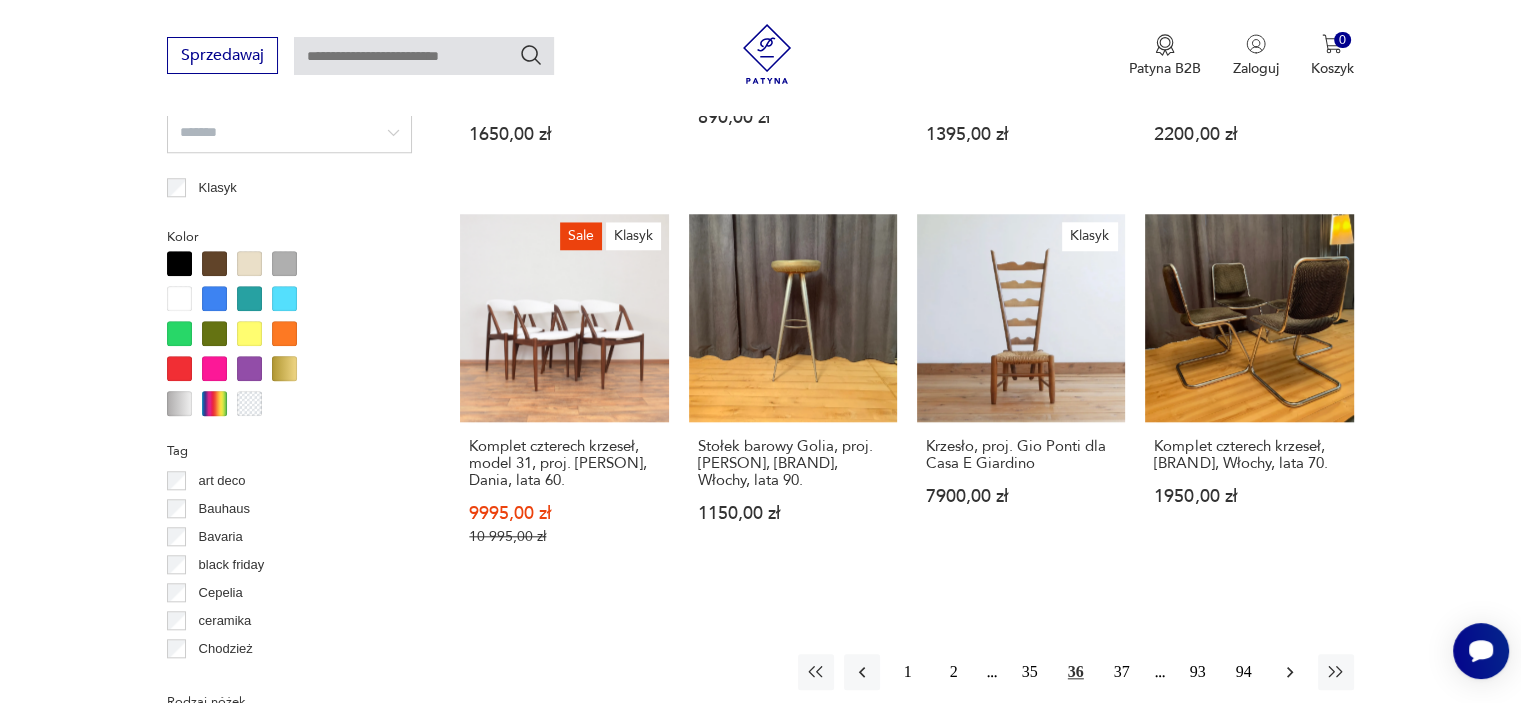 click 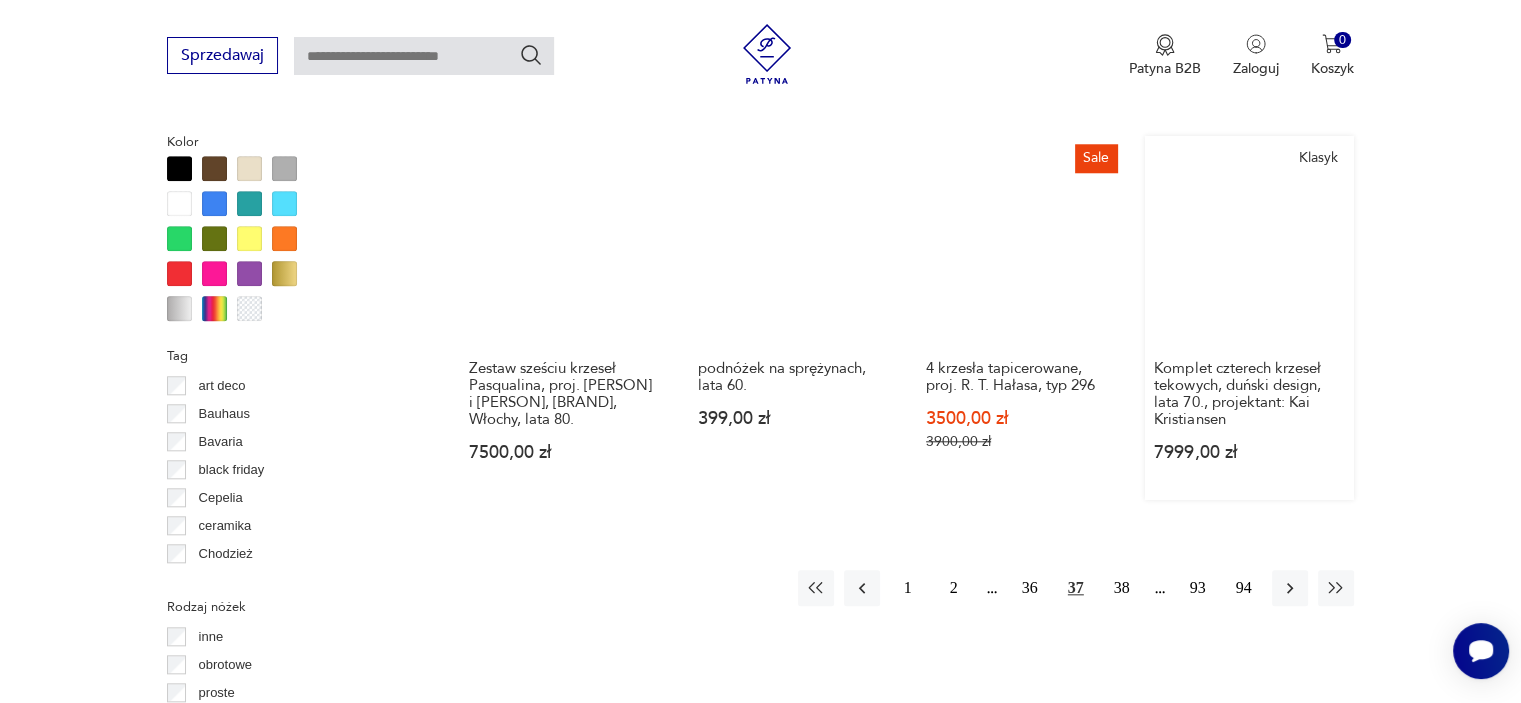 scroll, scrollTop: 1980, scrollLeft: 0, axis: vertical 